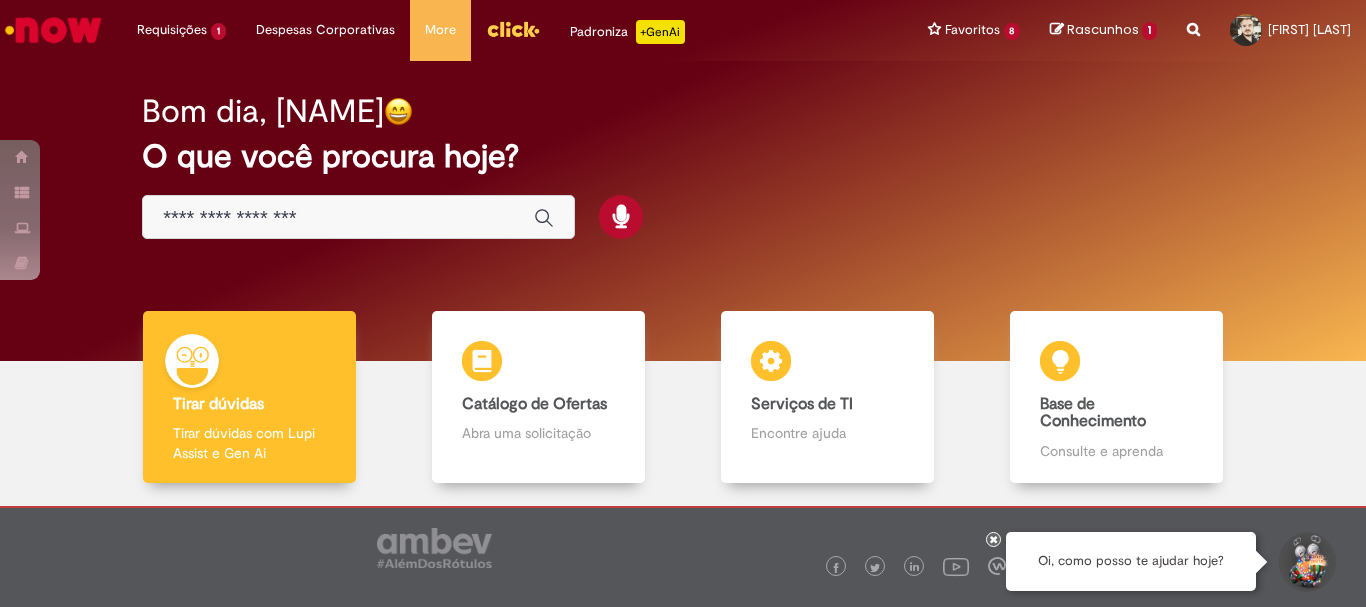scroll, scrollTop: 0, scrollLeft: 0, axis: both 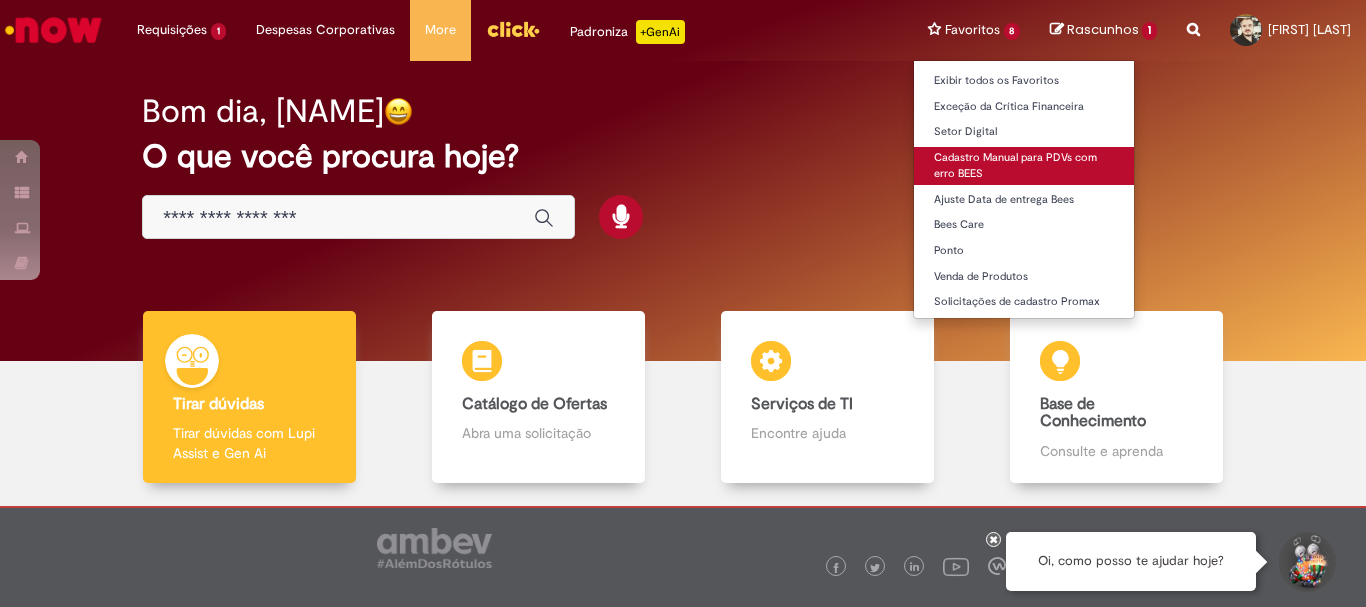 click on "Cadastro Manual para PDVs com erro BEES" at bounding box center [1024, 165] 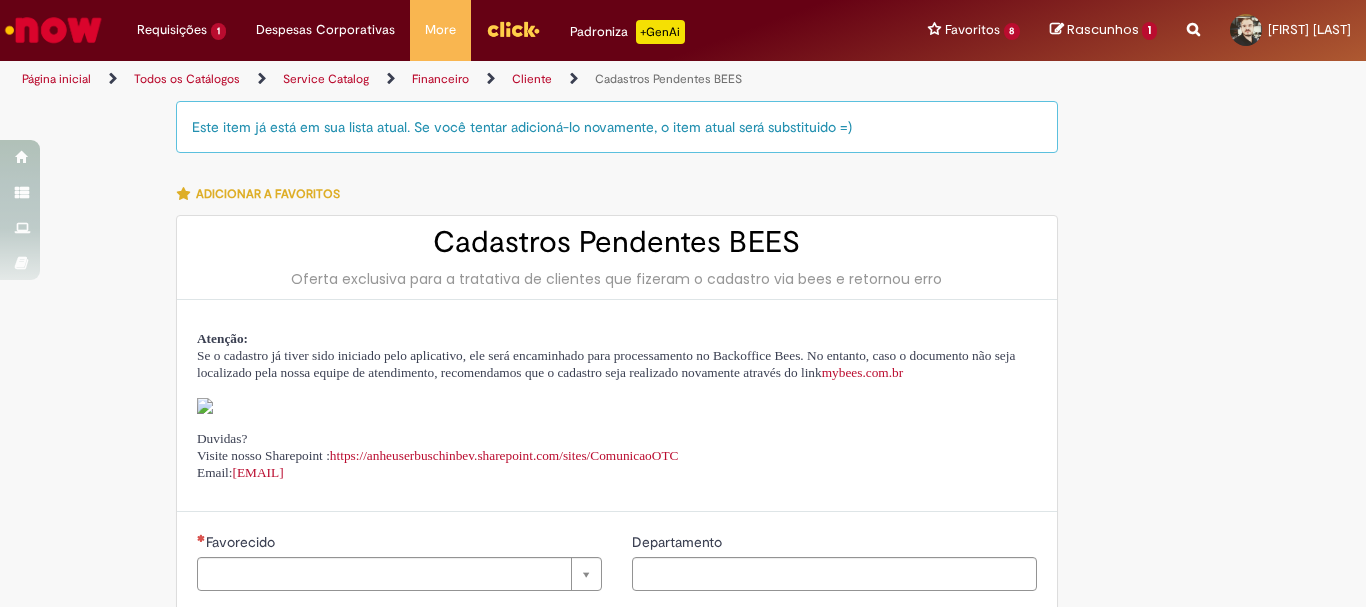 type on "********" 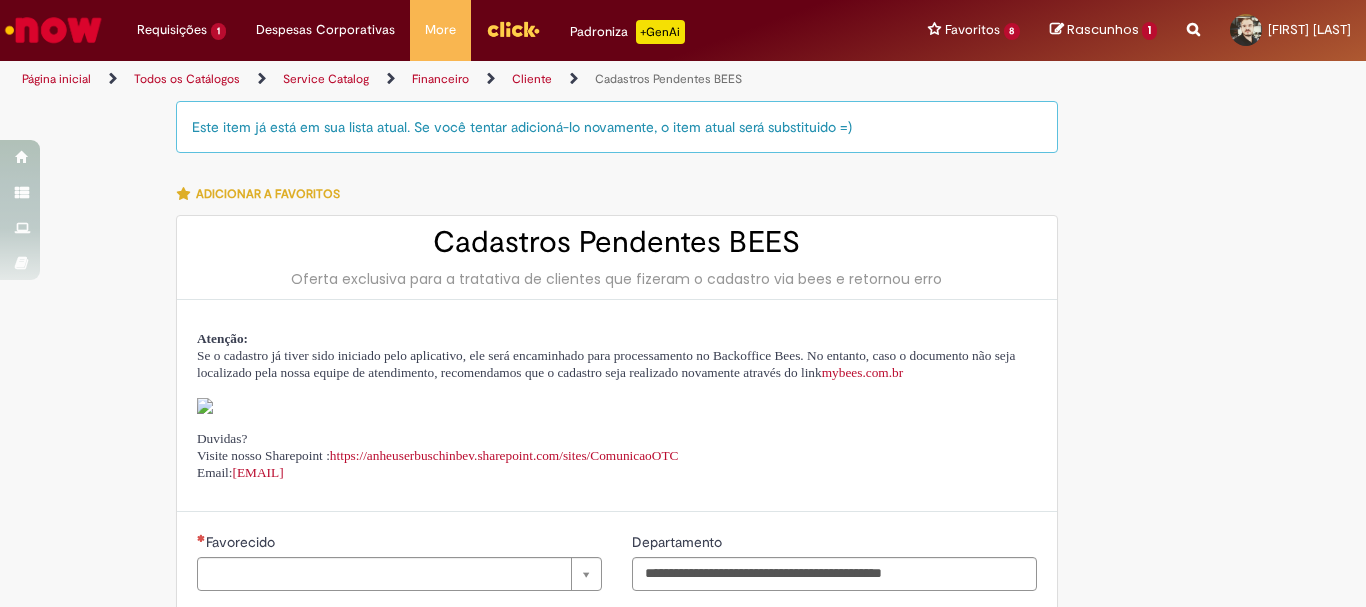 type on "**********" 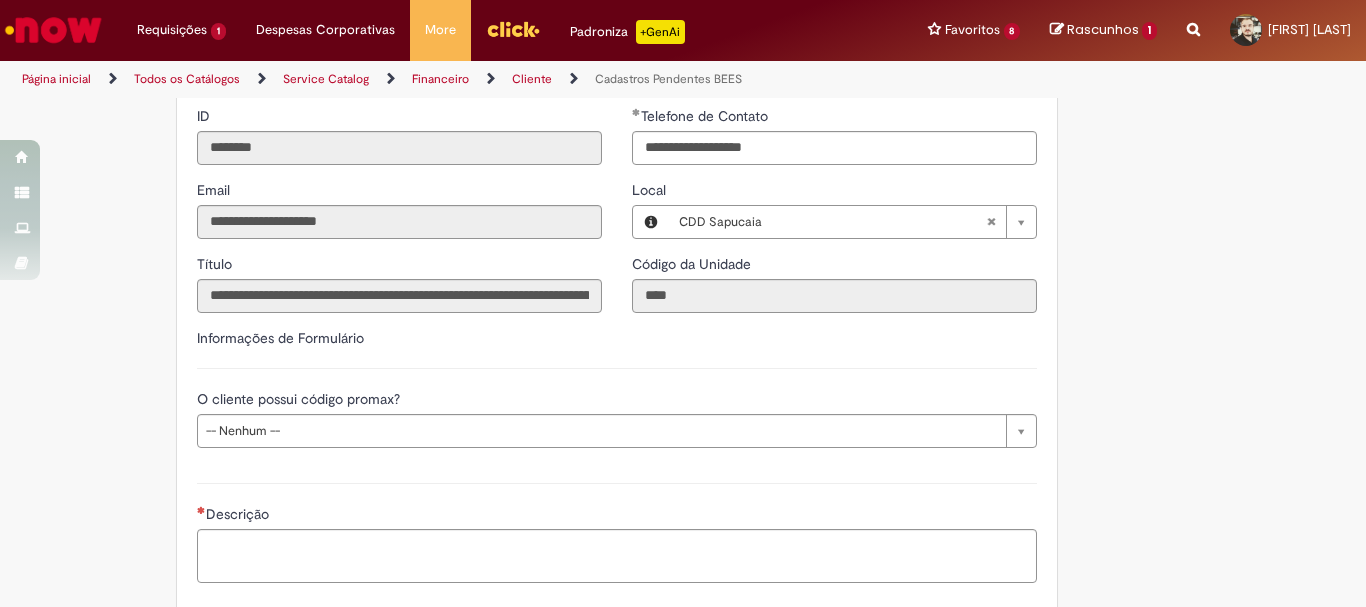 scroll, scrollTop: 600, scrollLeft: 0, axis: vertical 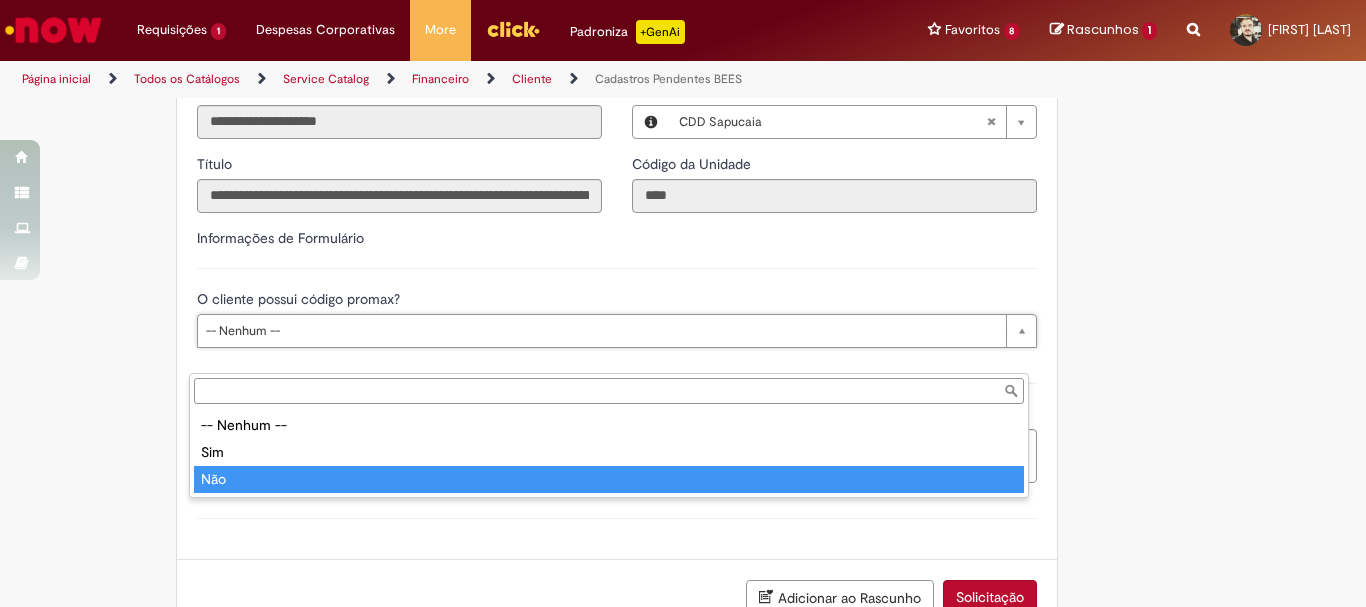 type on "***" 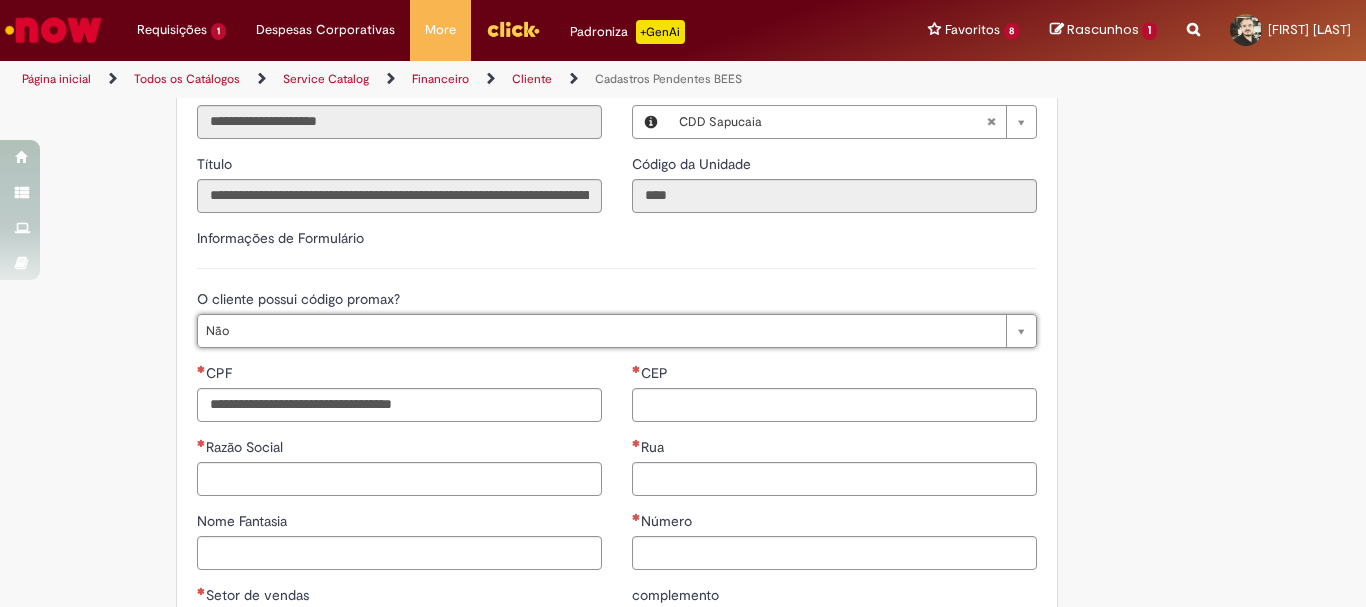 scroll, scrollTop: 700, scrollLeft: 0, axis: vertical 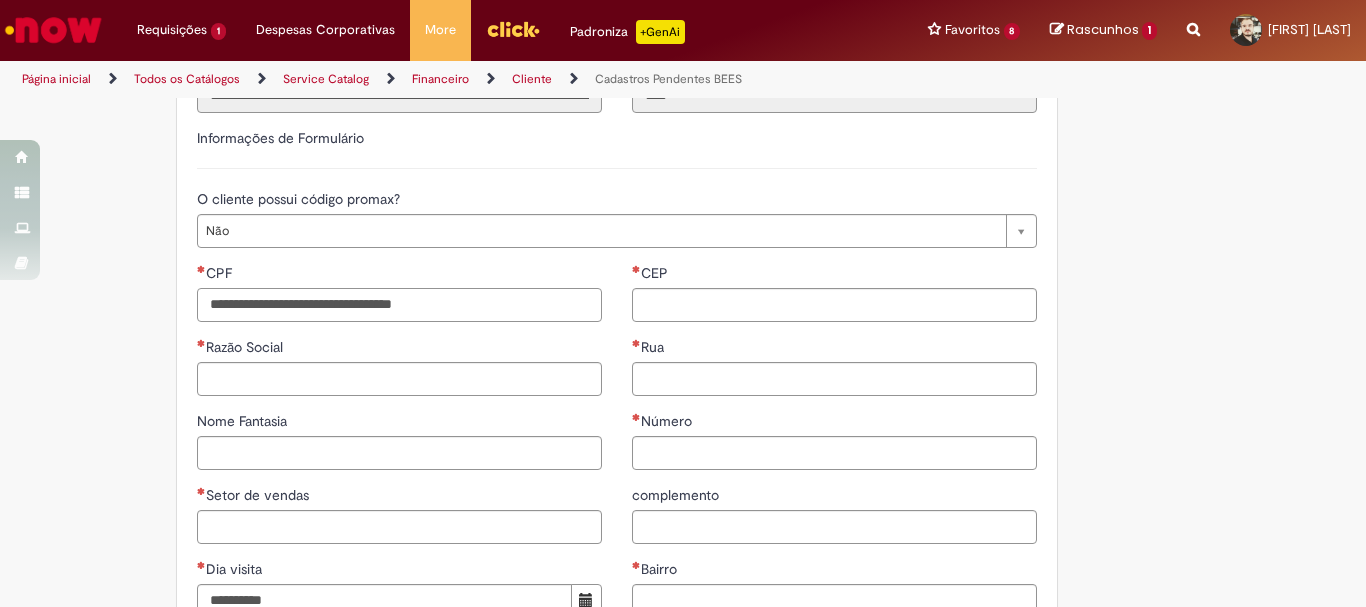 click on "CPF" at bounding box center (399, 305) 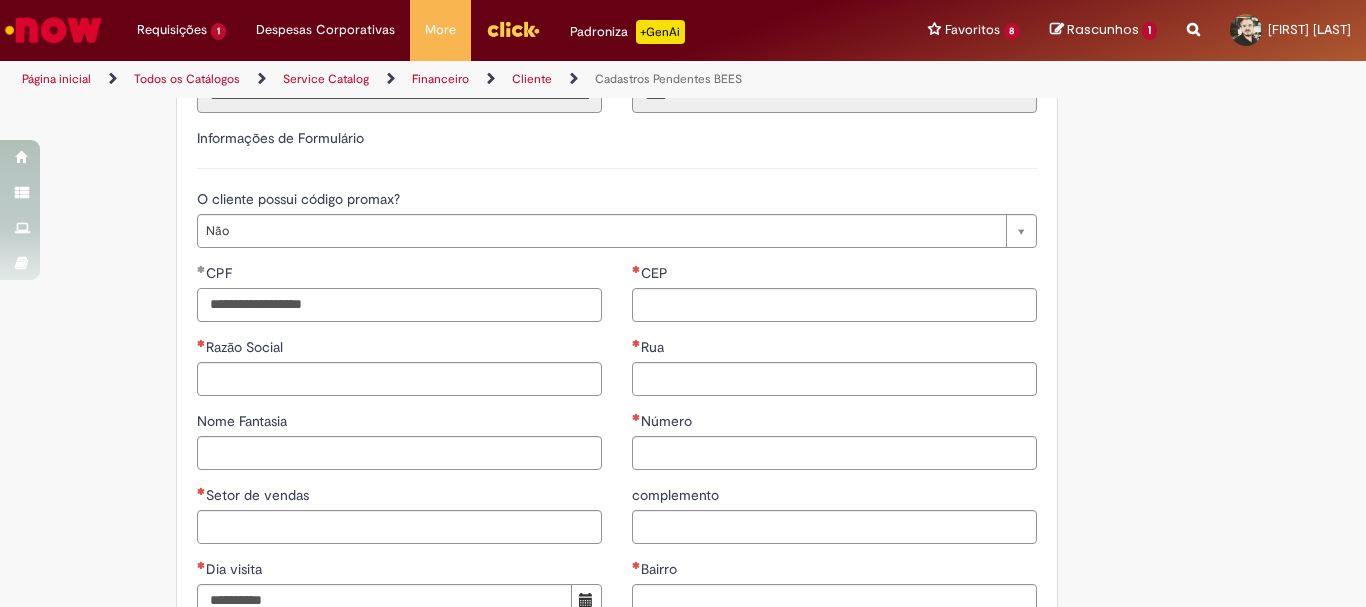 type on "**********" 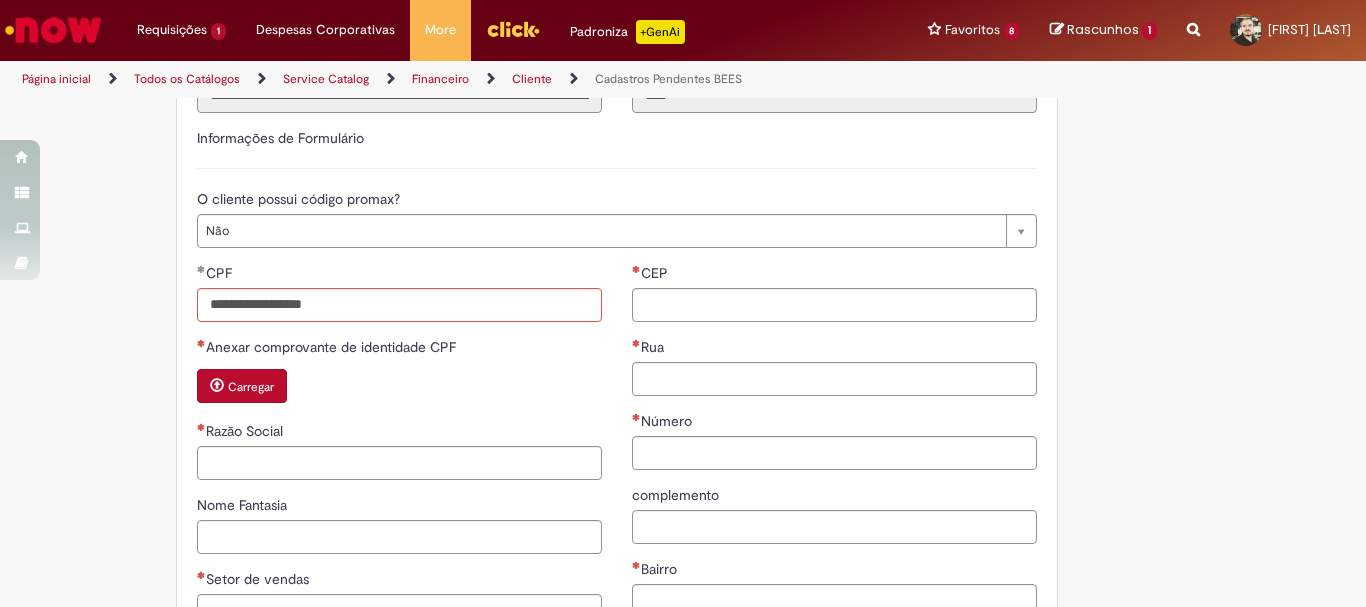 click on "**********" at bounding box center (585, 355) 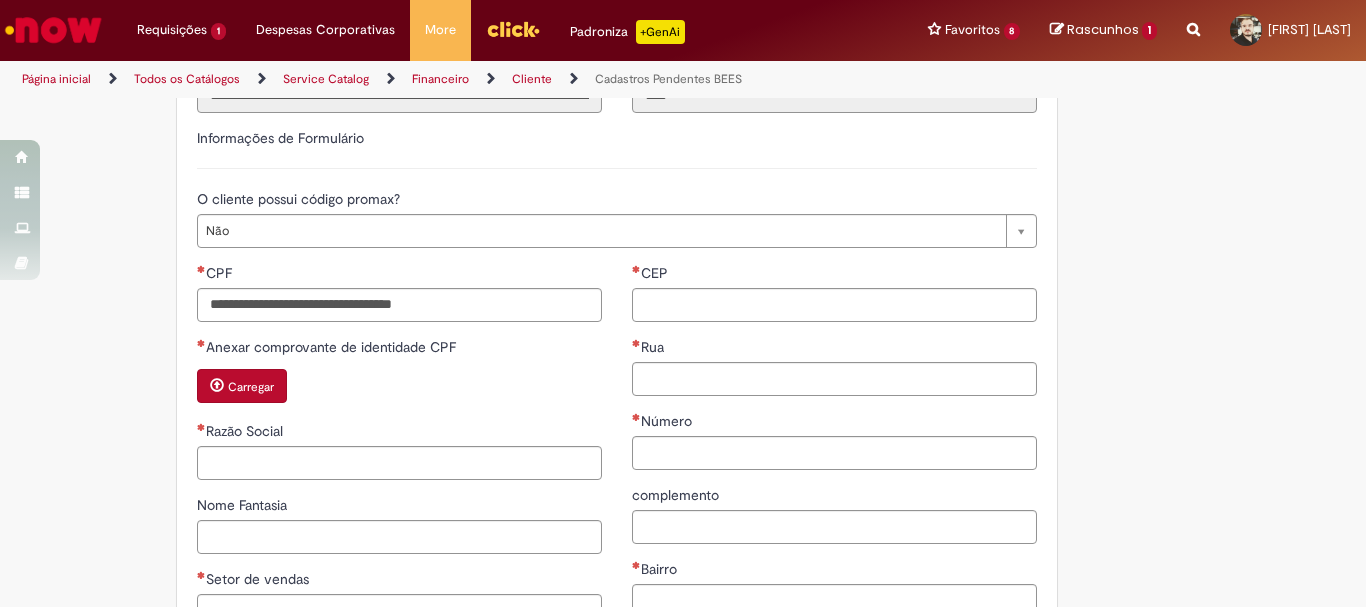 click on "**********" at bounding box center (585, 355) 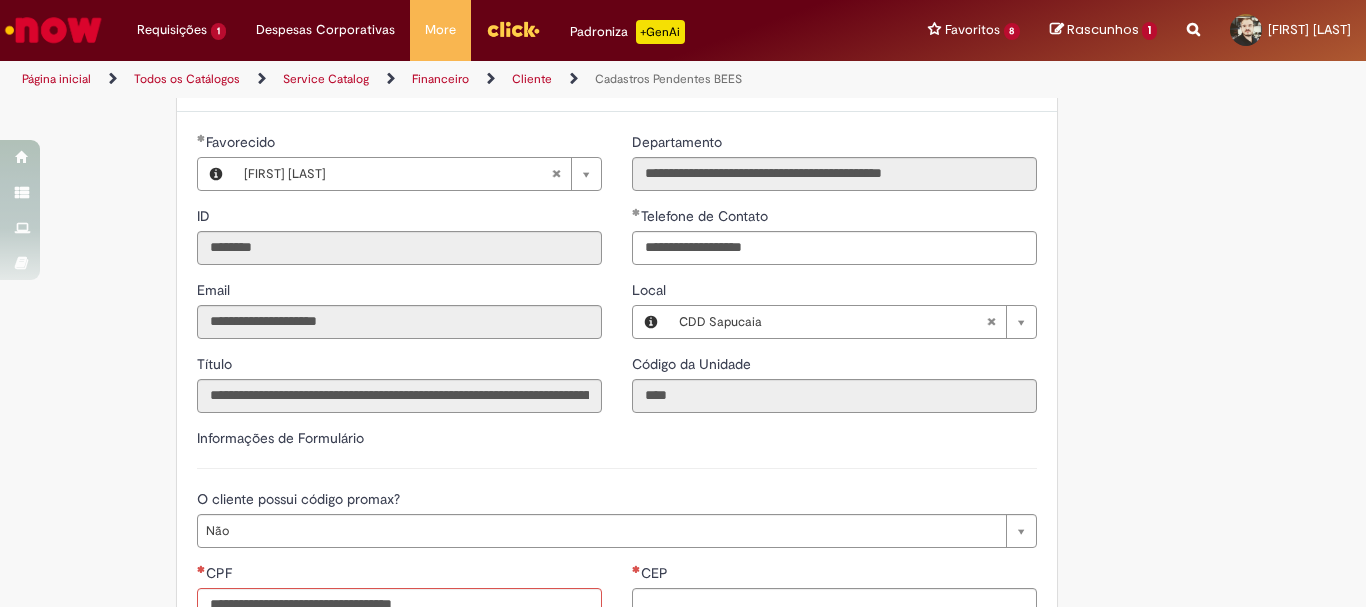 scroll, scrollTop: 700, scrollLeft: 0, axis: vertical 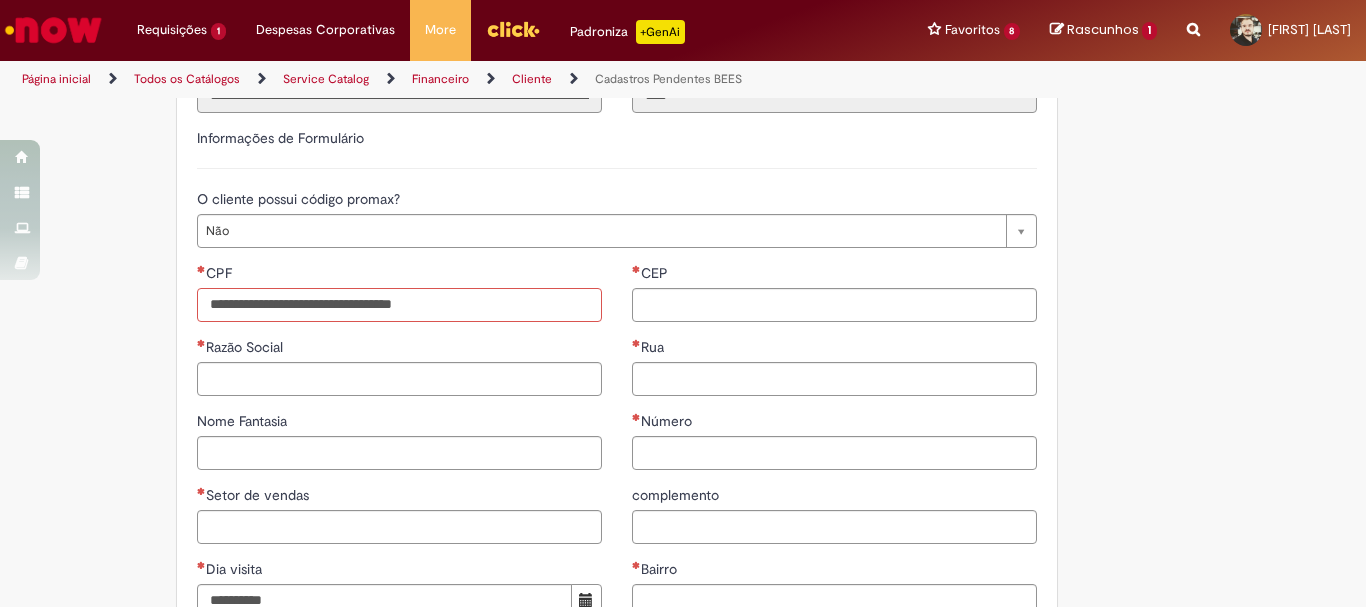 click on "CPF" at bounding box center (399, 305) 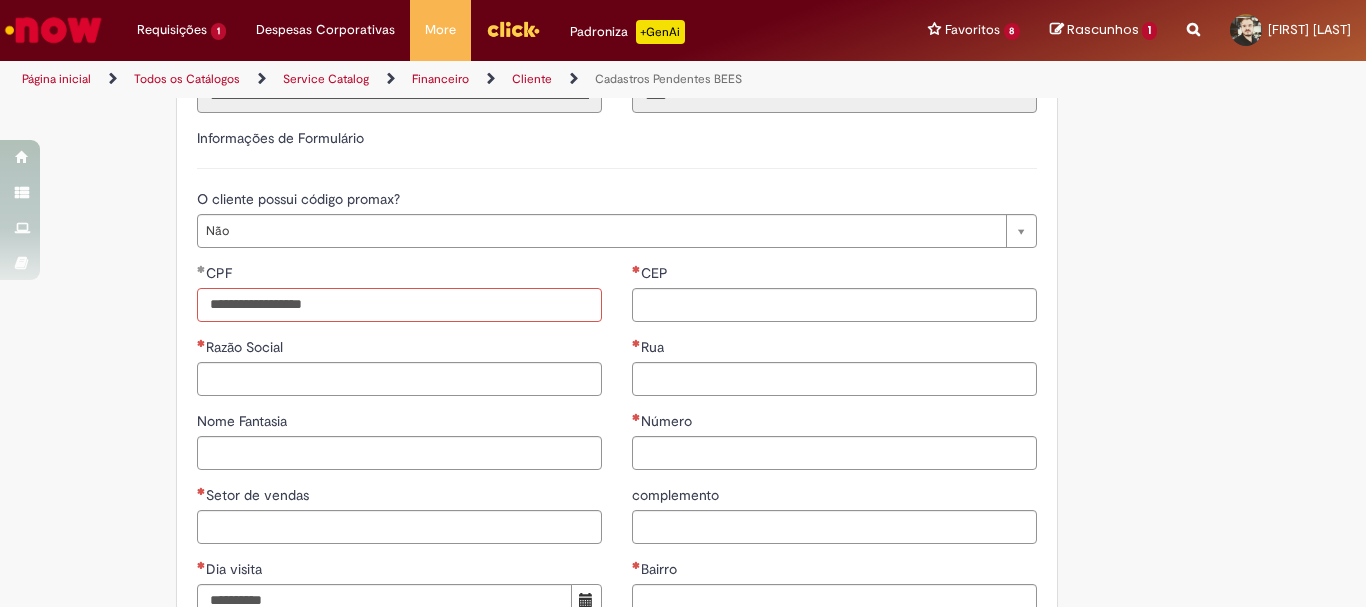 type on "**********" 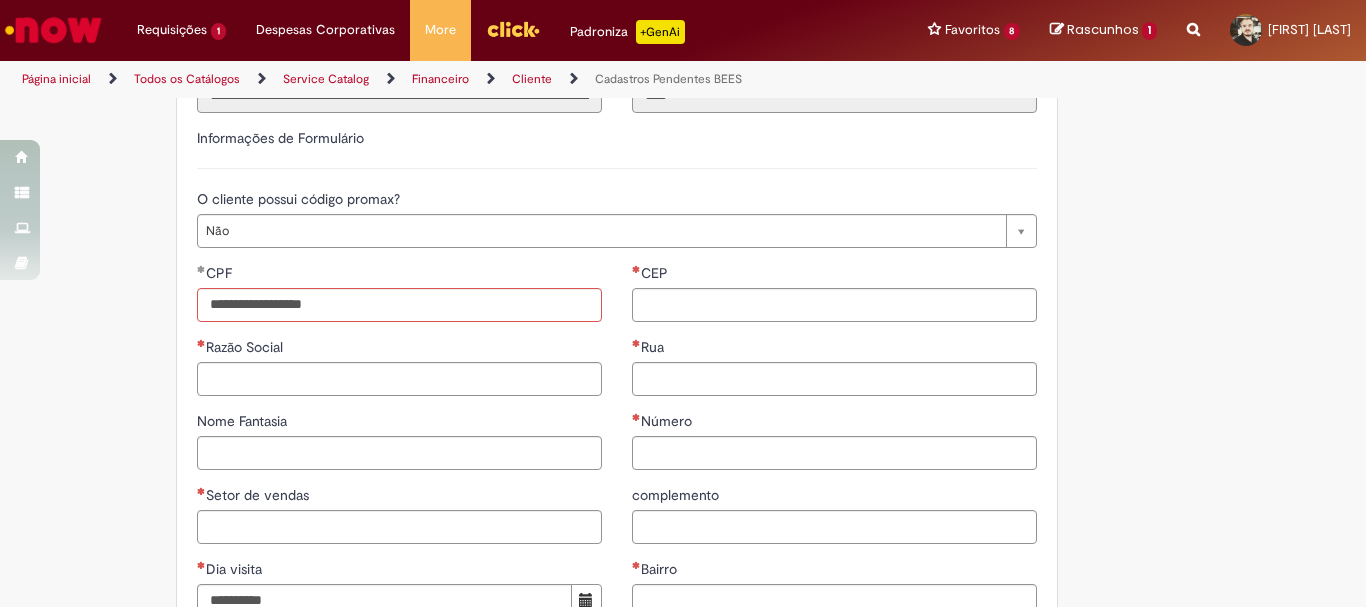 click on "**********" at bounding box center [585, 355] 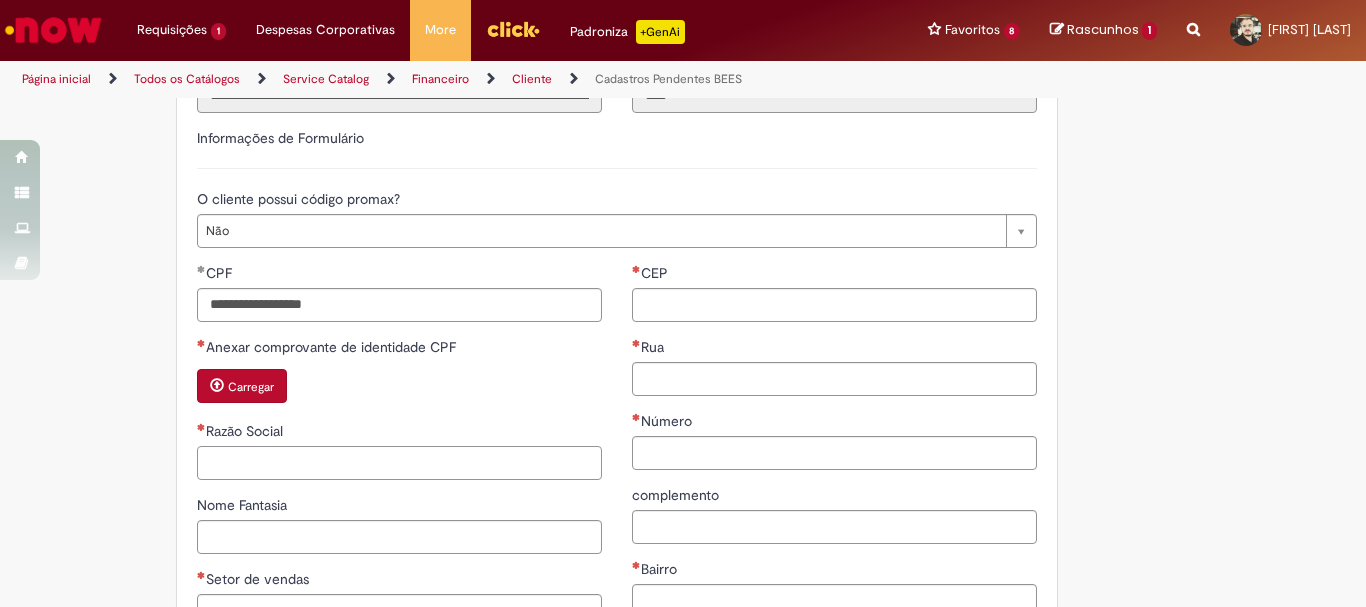 click on "Razão Social" at bounding box center [399, 463] 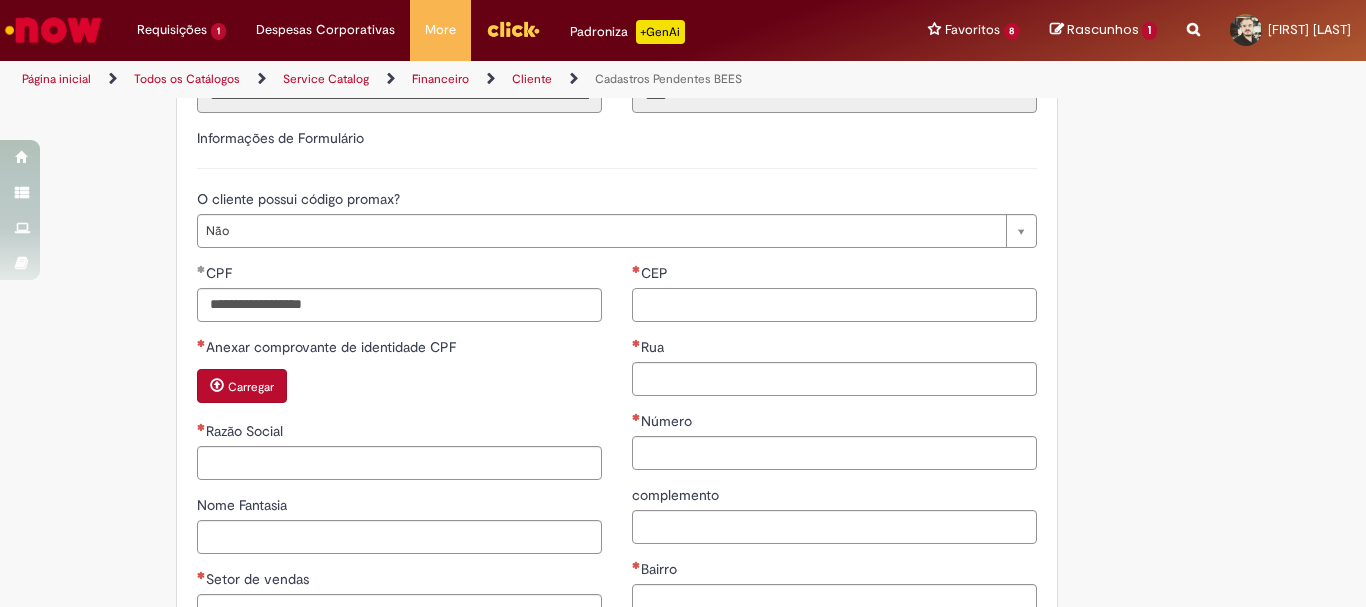 click on "CEP" at bounding box center (834, 305) 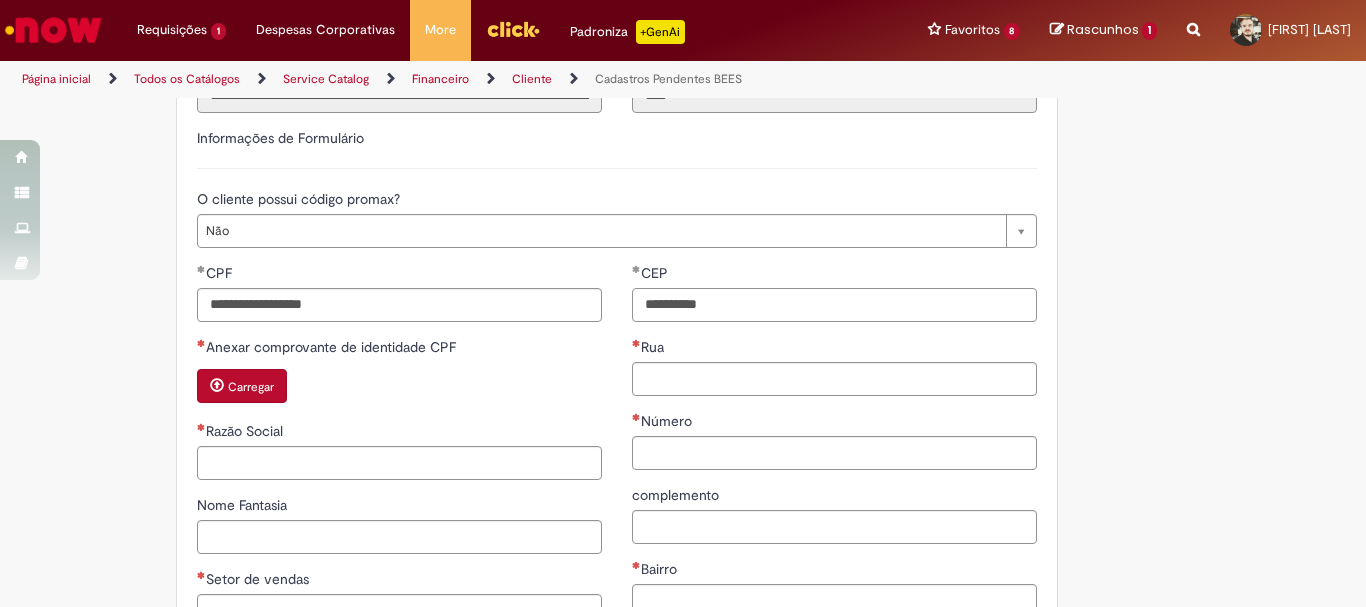 type on "**********" 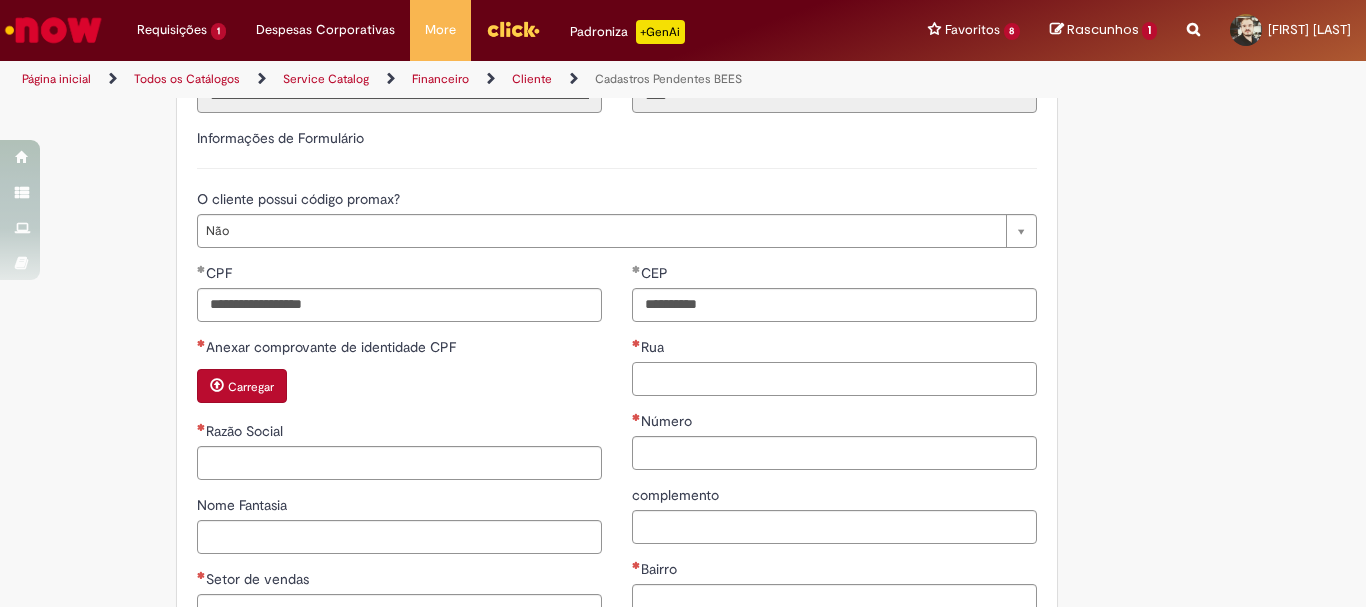 click on "Rua" at bounding box center [834, 379] 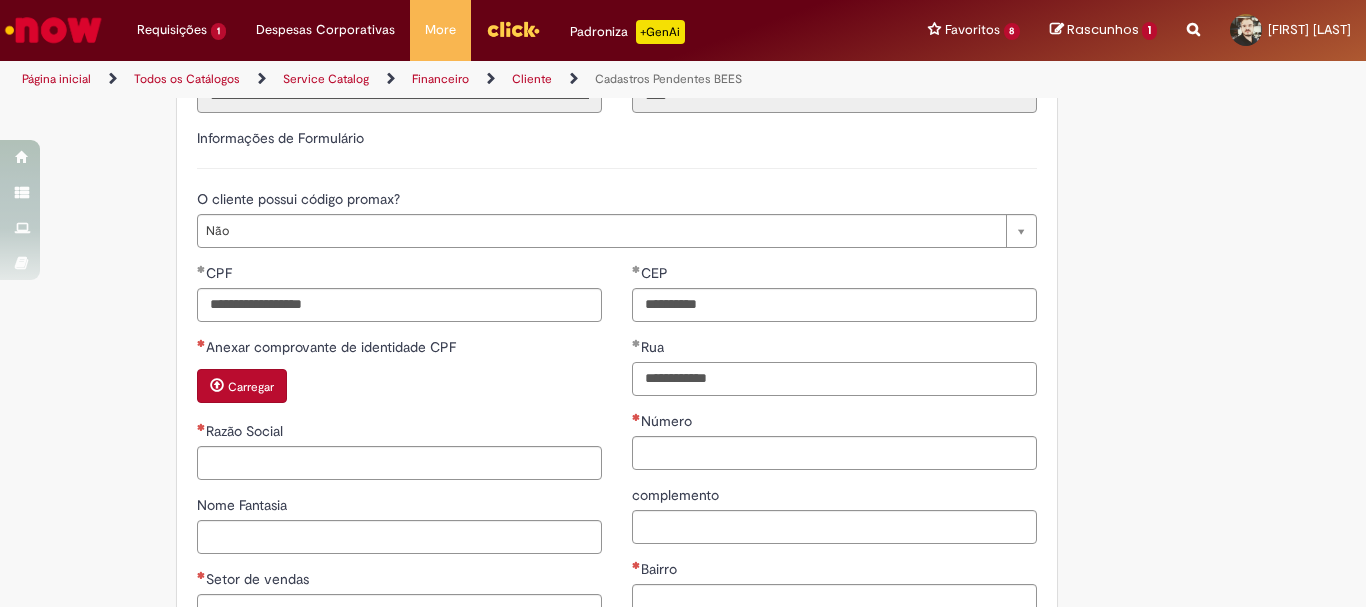 type on "**********" 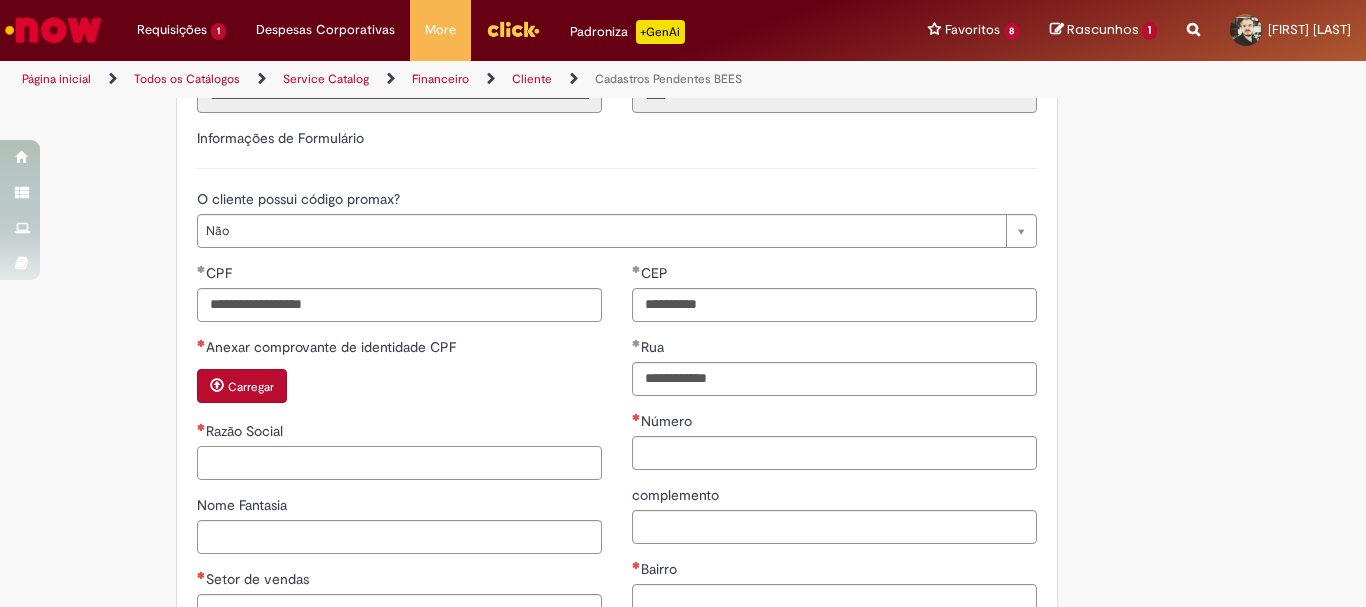 click on "Razão Social" at bounding box center (399, 463) 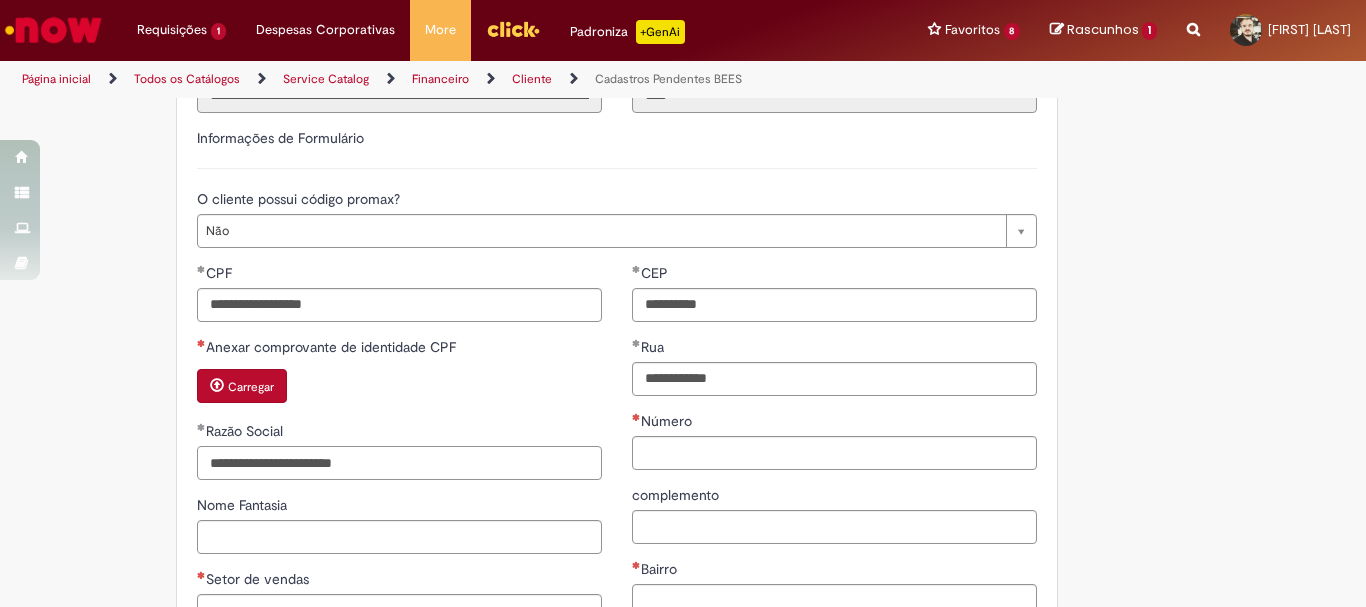 type on "**********" 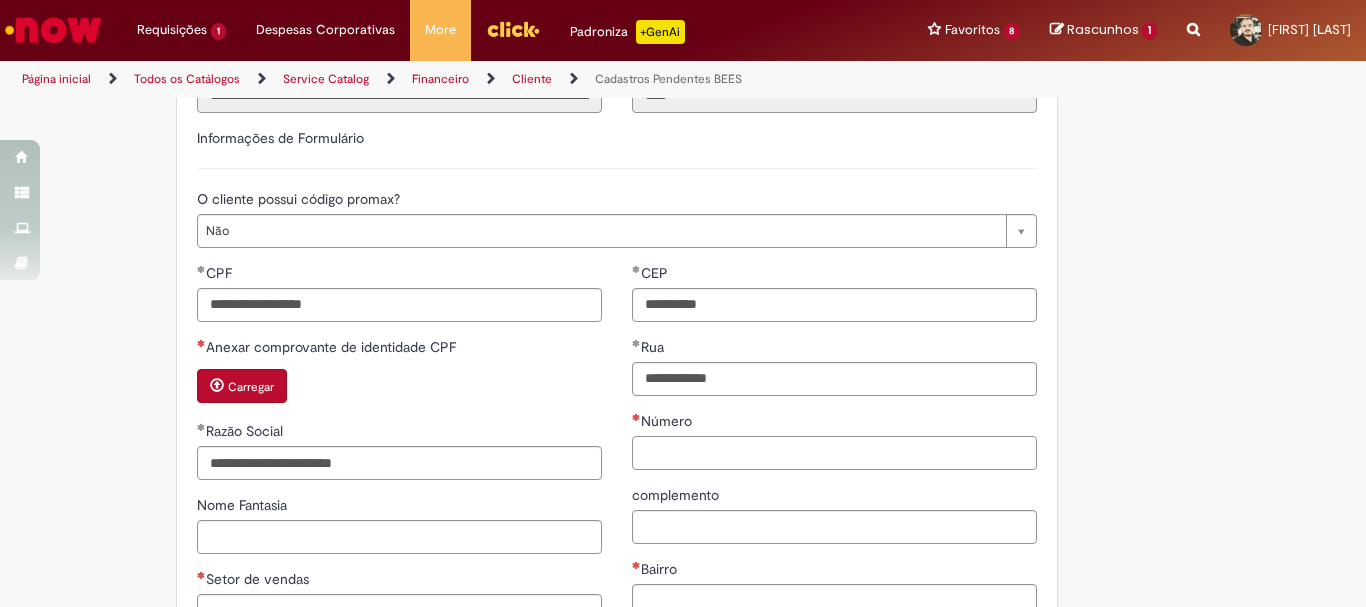 click on "Número" at bounding box center [834, 453] 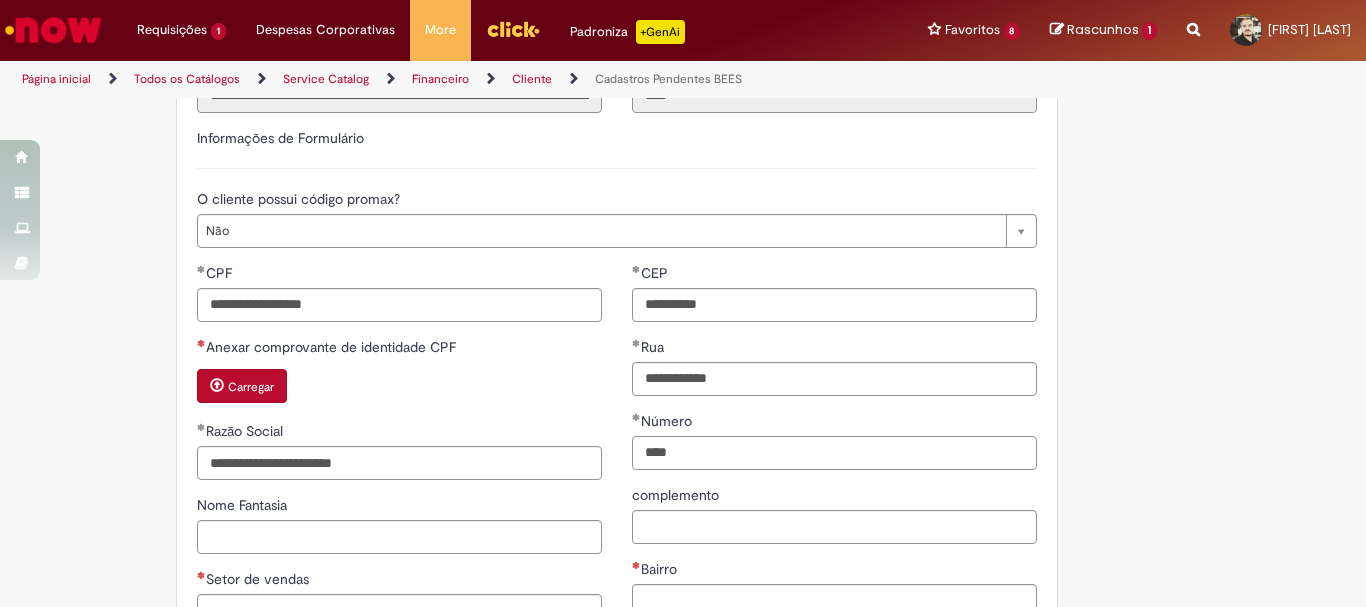 scroll, scrollTop: 900, scrollLeft: 0, axis: vertical 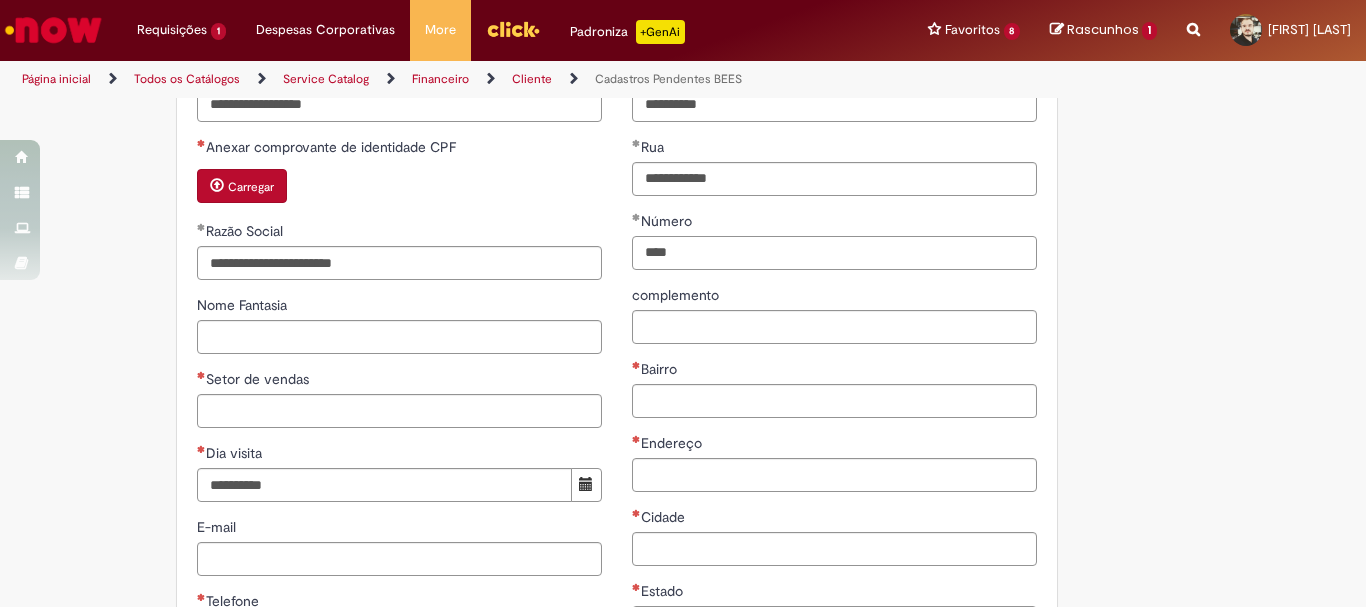 type on "****" 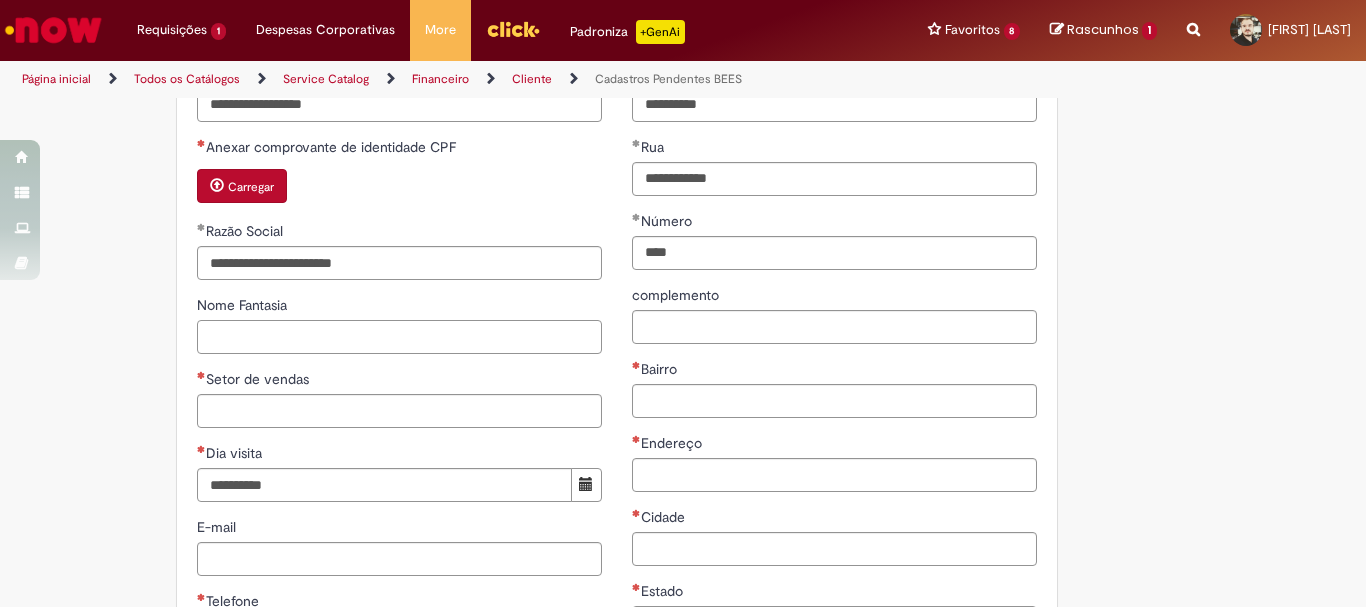 click on "Nome Fantasia" at bounding box center (399, 337) 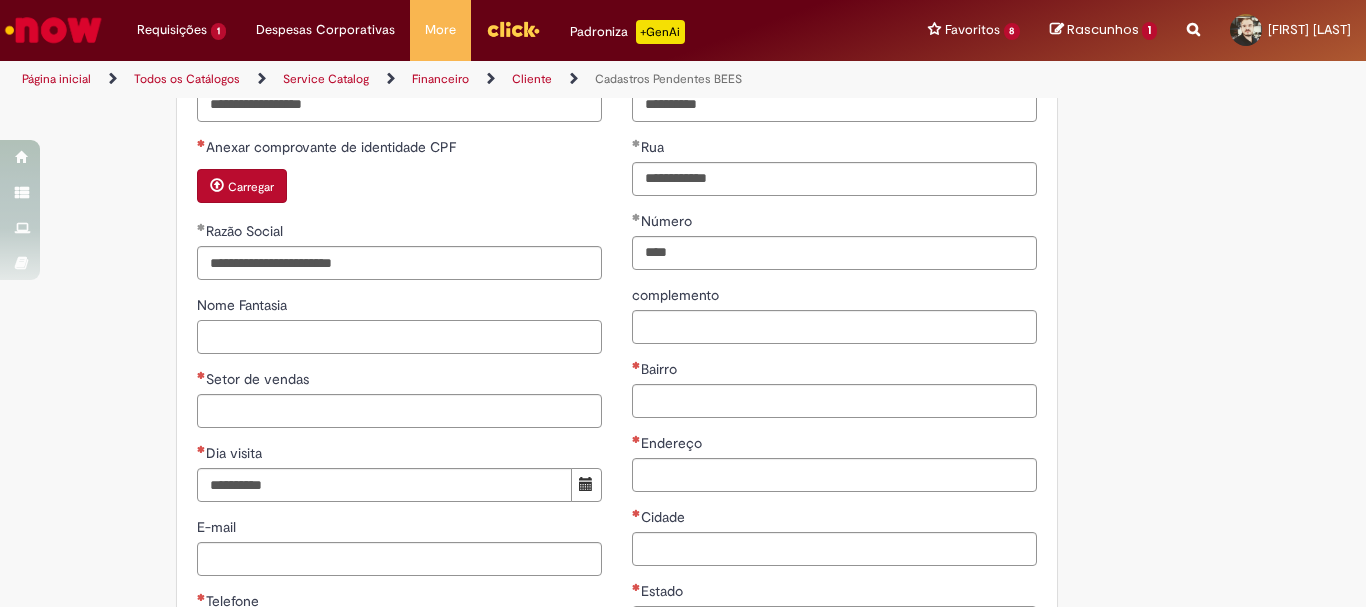click on "Nome Fantasia" at bounding box center (399, 337) 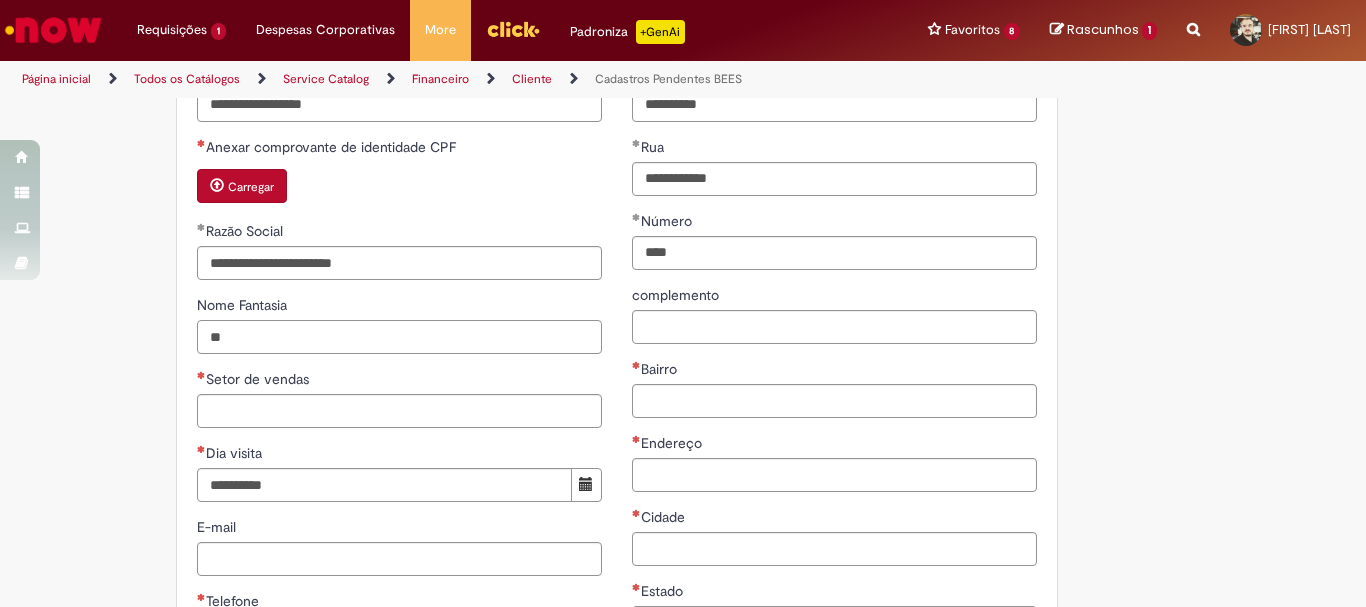 type on "*" 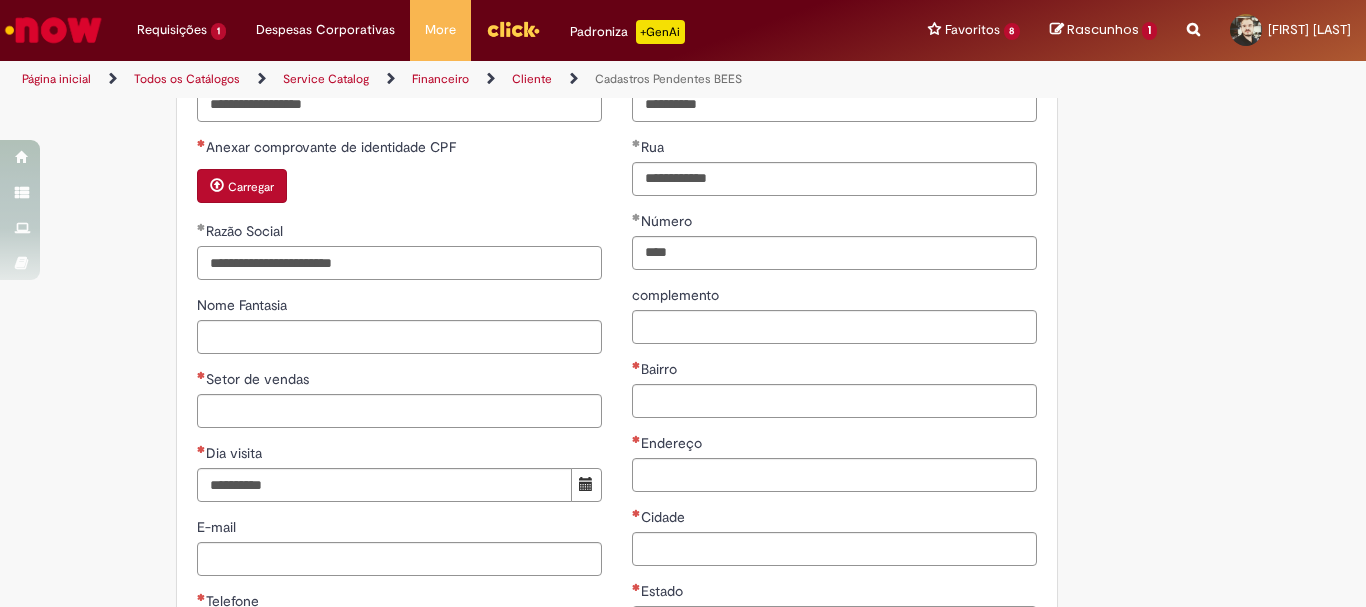 click on "**********" at bounding box center (399, 263) 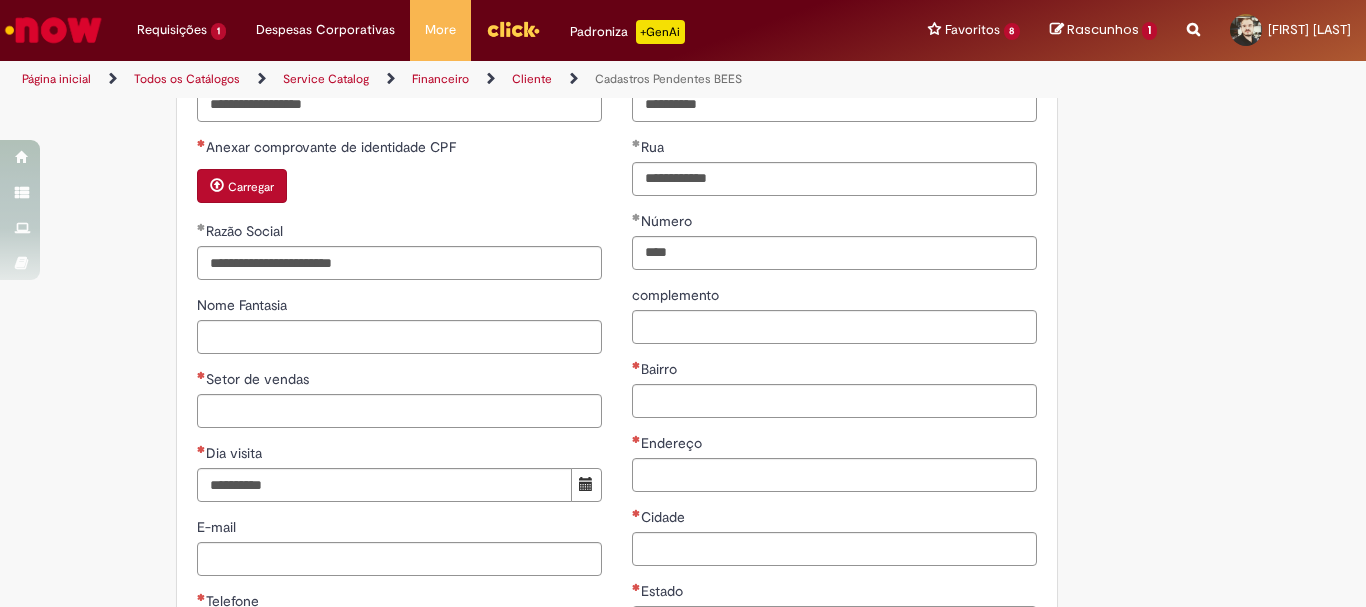 click on "**********" at bounding box center (399, 364) 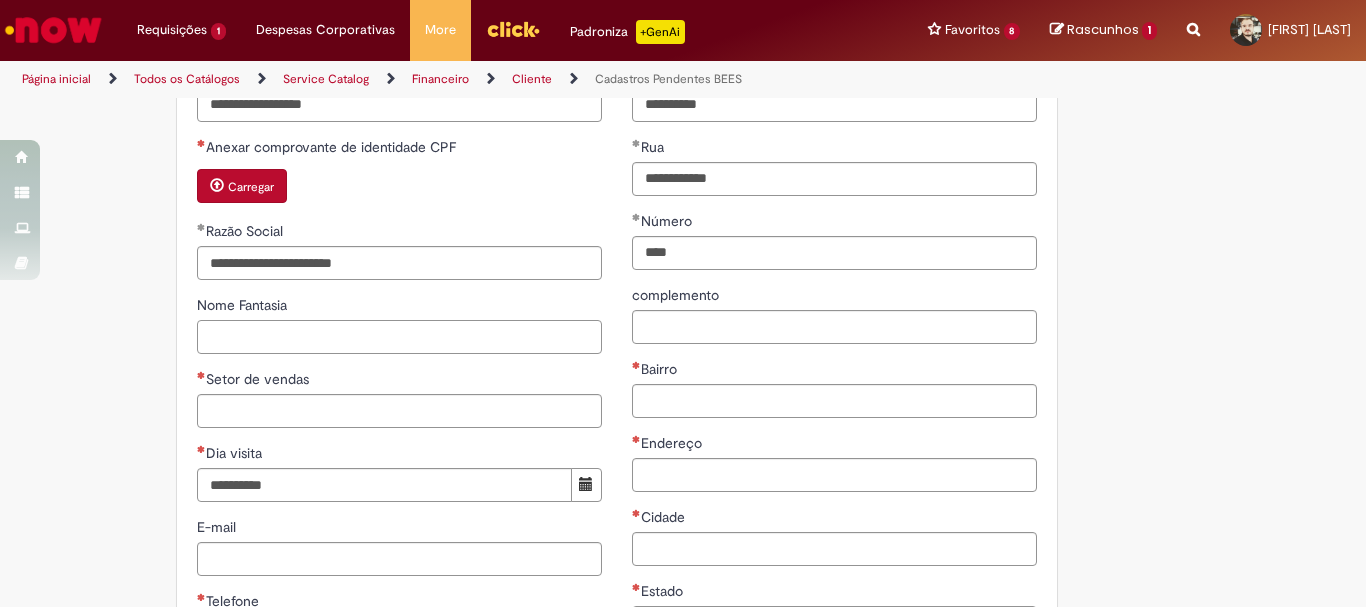 click on "Nome Fantasia" at bounding box center [399, 337] 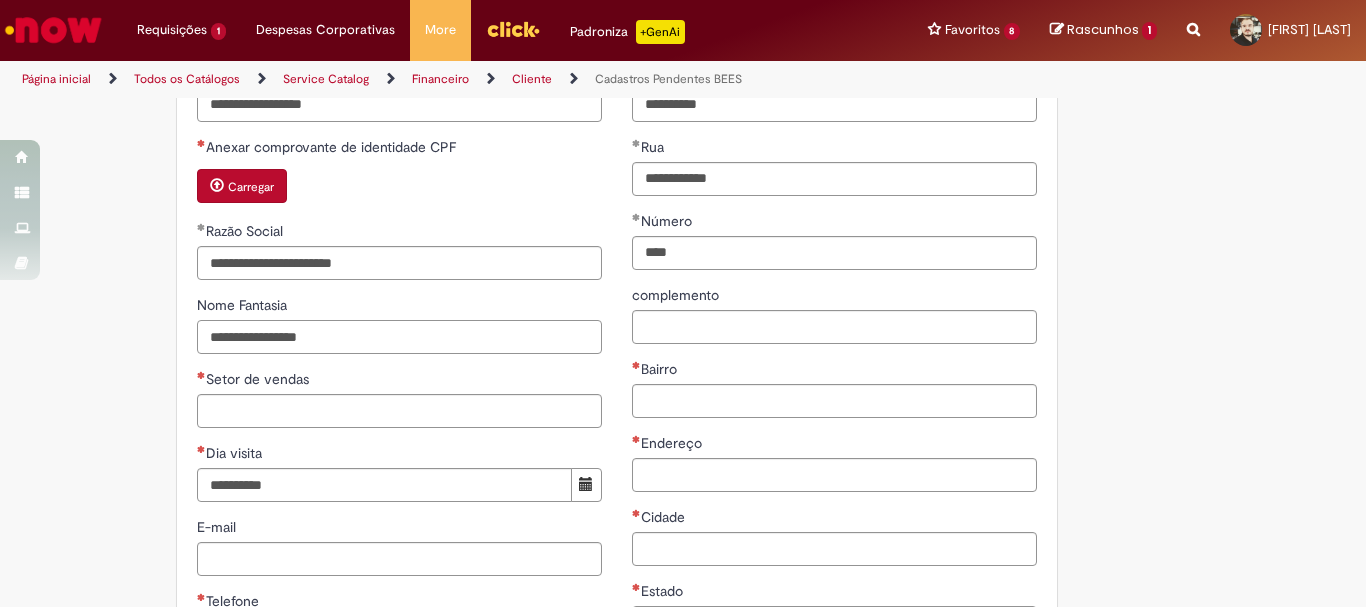 type on "**********" 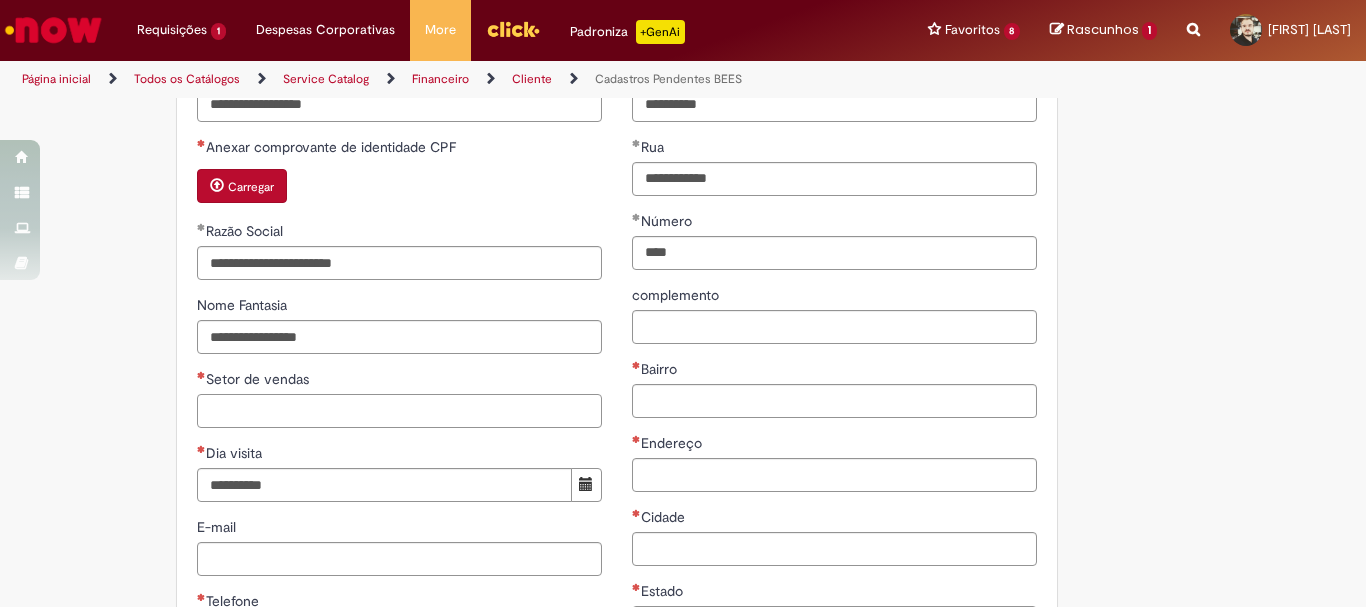 click on "Setor de vendas" at bounding box center [399, 411] 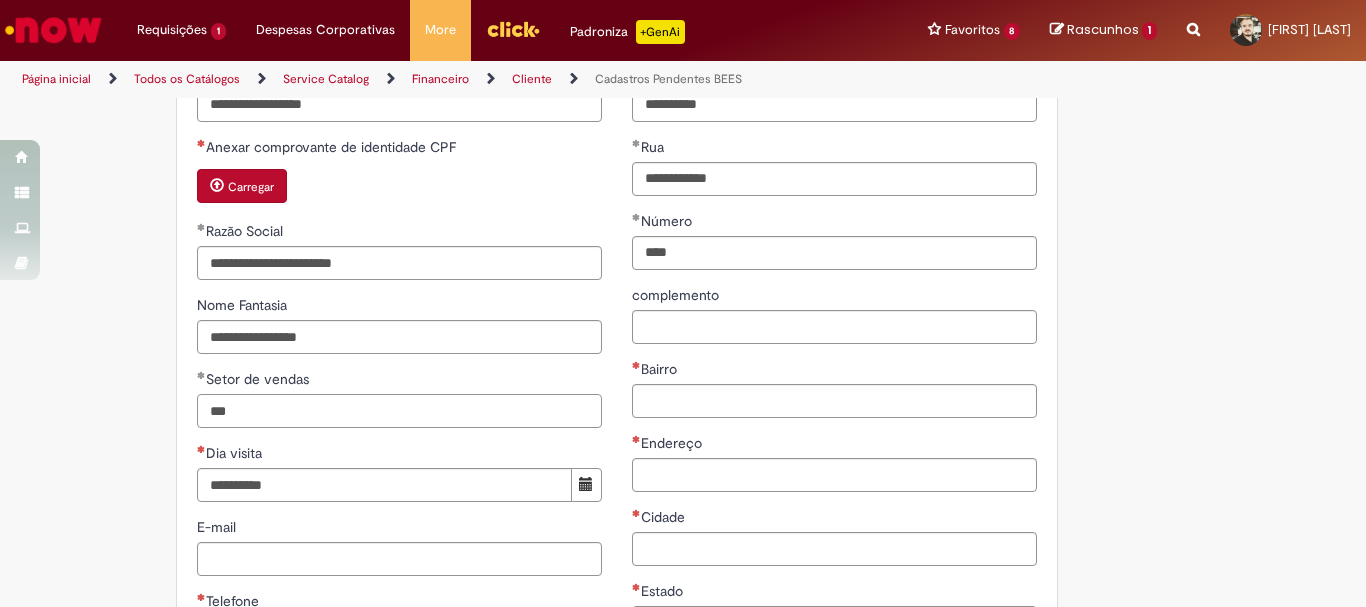 type on "***" 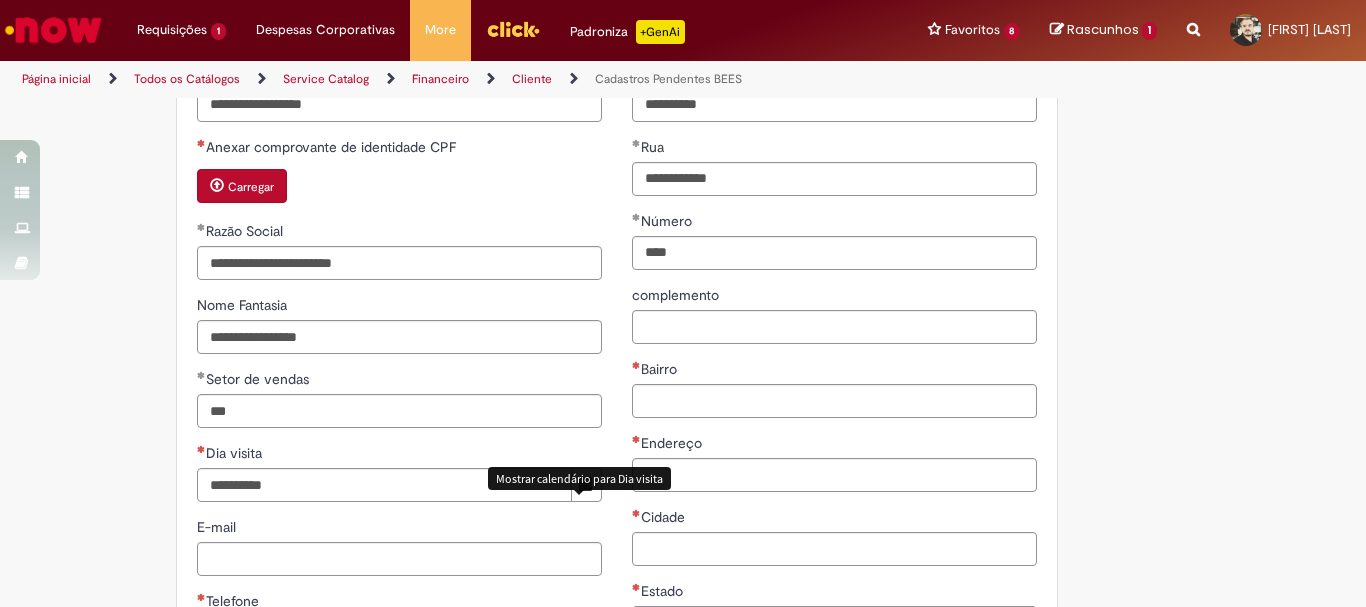click at bounding box center (586, 484) 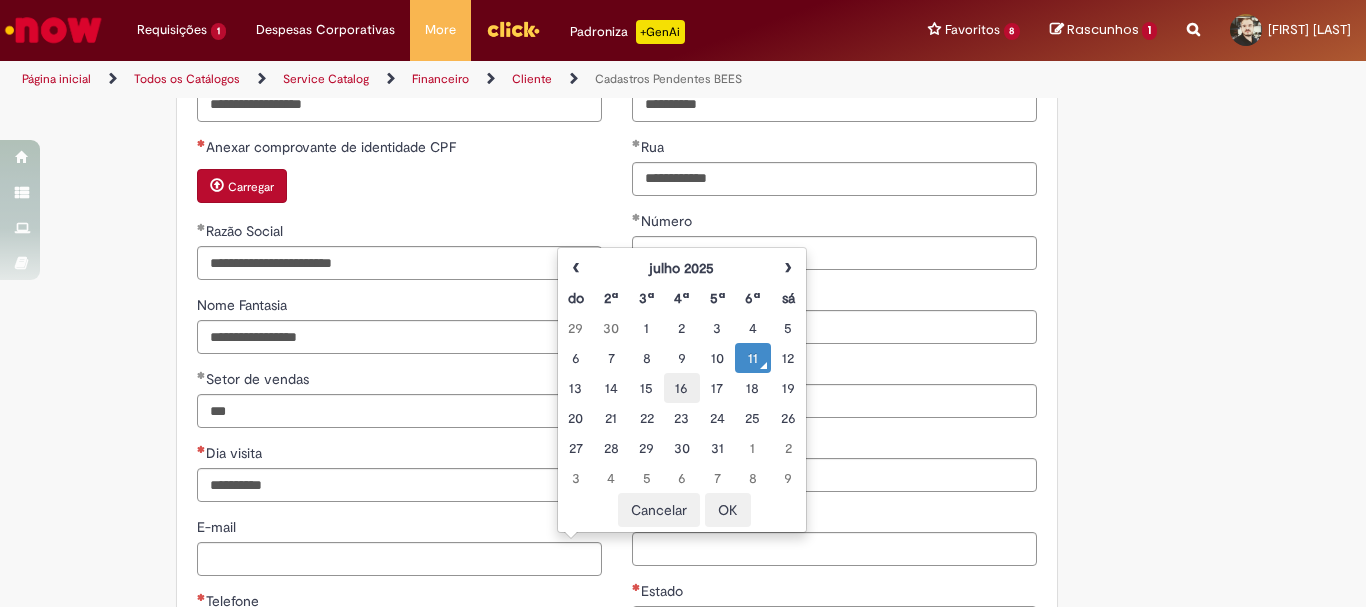 click on "16" at bounding box center [681, 388] 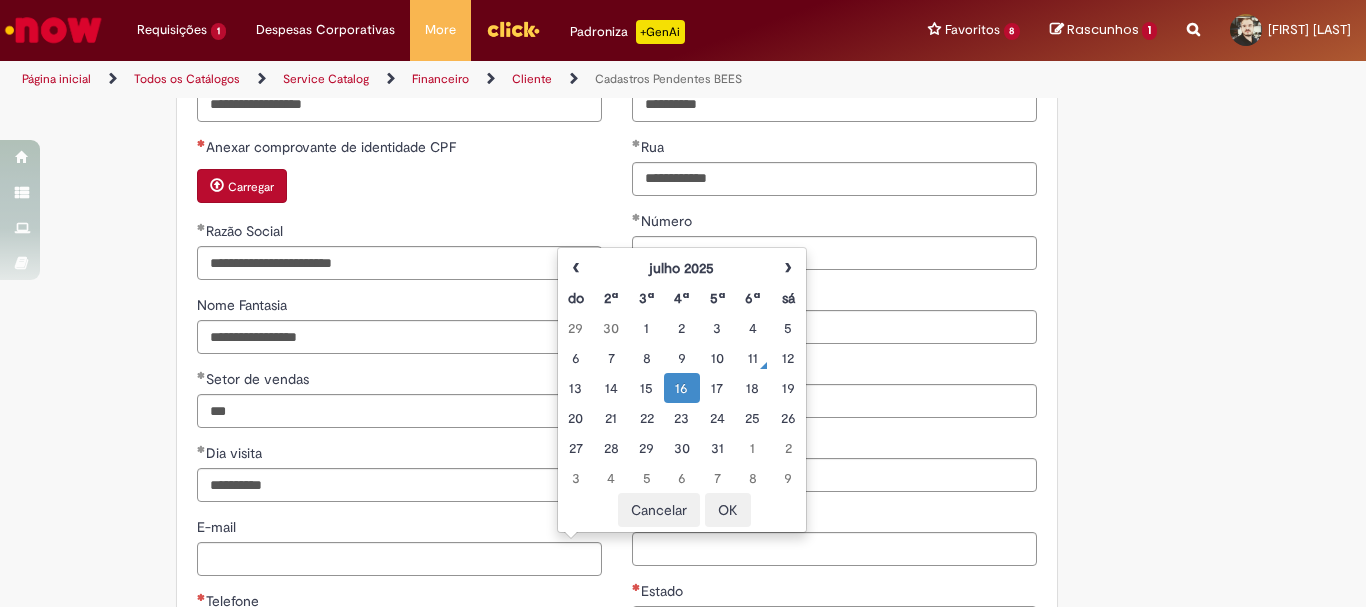 click on "Tire dúvidas com LupiAssist    +GenAI
Oi! Eu sou LupiAssist, uma Inteligência Artificial Generativa em constante aprendizado   Meu conteúdo é monitorado para trazer uma melhor experiência
Dúvidas comuns:
Só mais um instante, estou consultando nossas bases de conhecimento  e escrevendo a melhor resposta pra você!
Title
Lorem ipsum dolor sit amet    Fazer uma nova pergunta
Gerei esta resposta utilizando IA Generativa em conjunto com os nossos padrões. Em caso de divergência, os documentos oficiais prevalecerão.
Saiba mais em:
Ou ligue para:
E aí, te ajudei?
Sim, obrigado!" at bounding box center (683, 155) 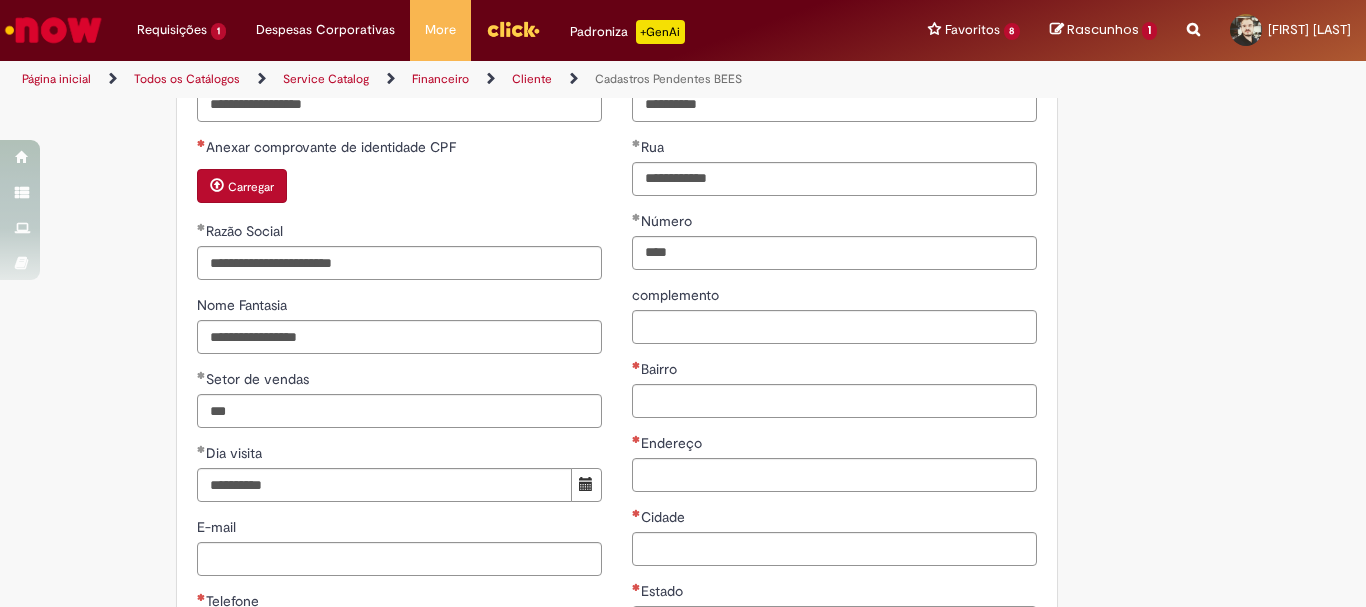 scroll, scrollTop: 1000, scrollLeft: 0, axis: vertical 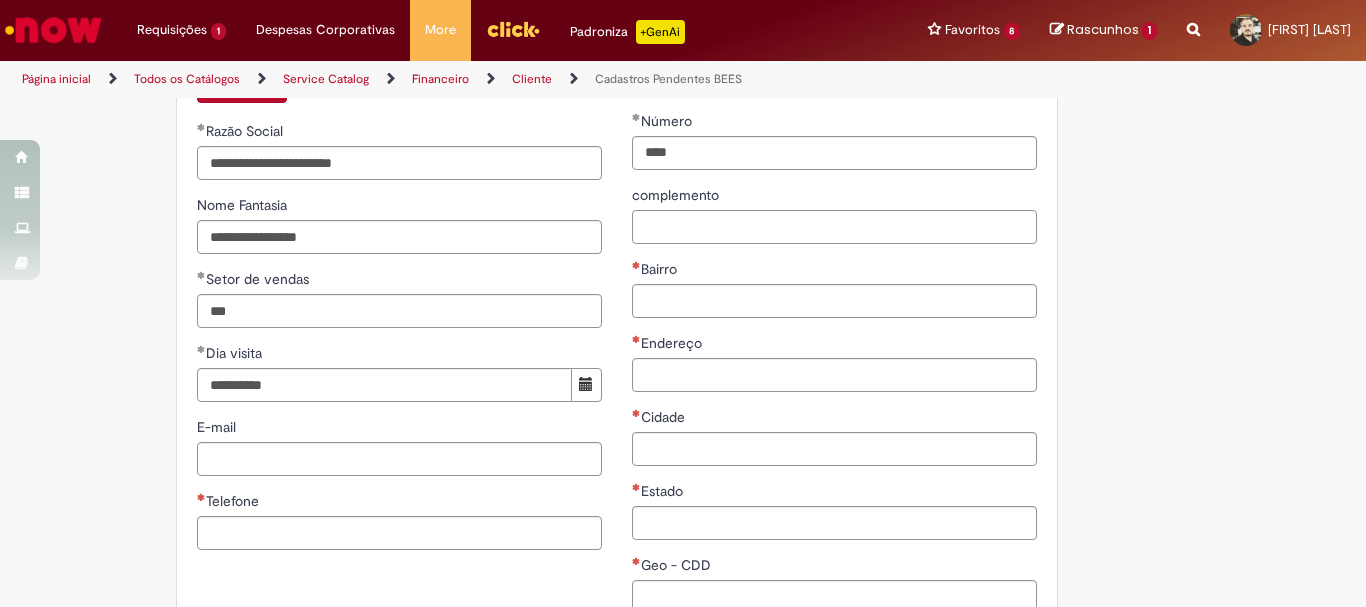 click on "complemento" at bounding box center [834, 227] 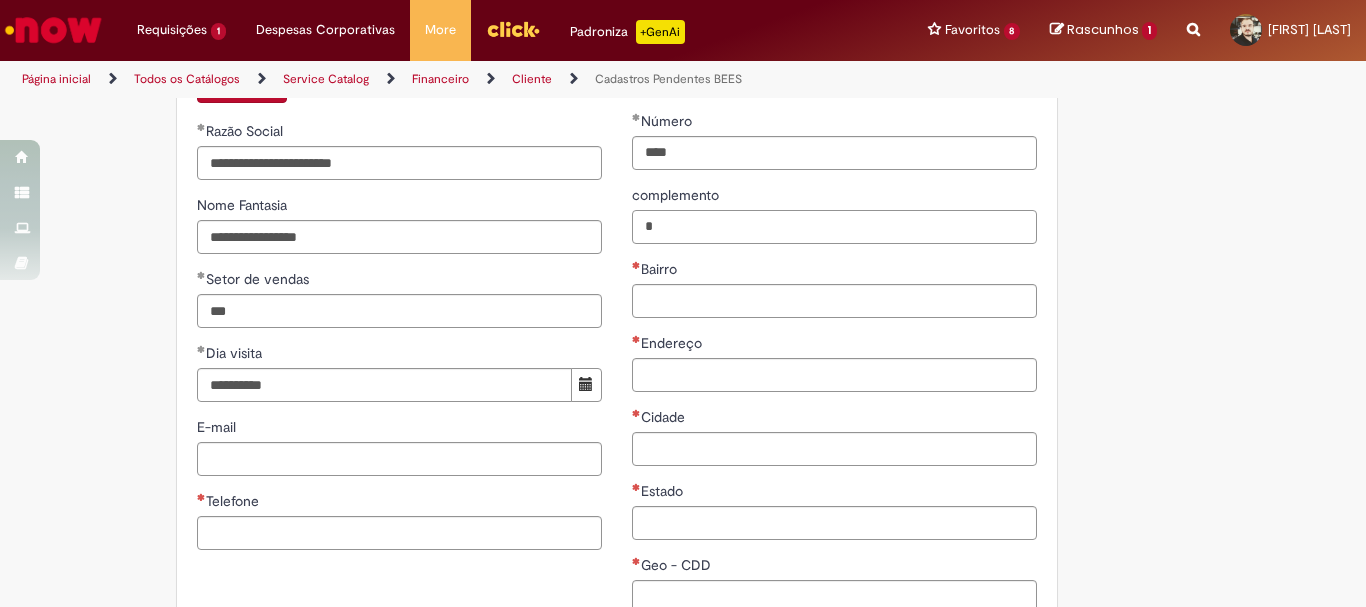 type on "*" 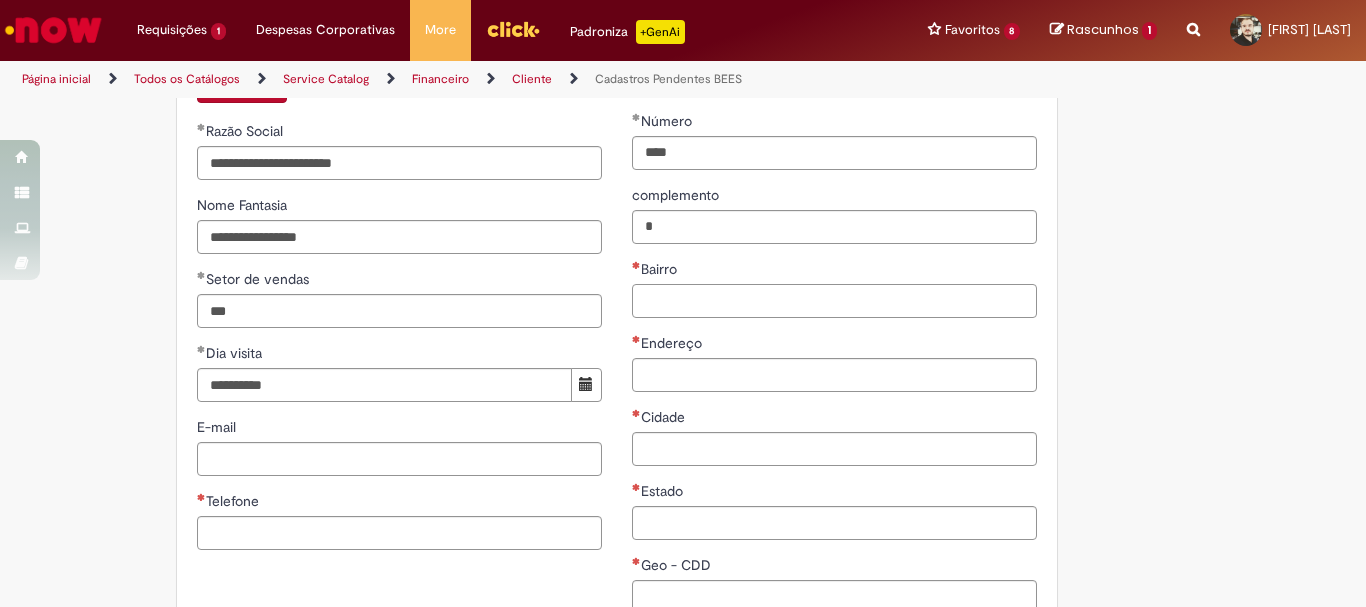 click on "Bairro" at bounding box center (834, 301) 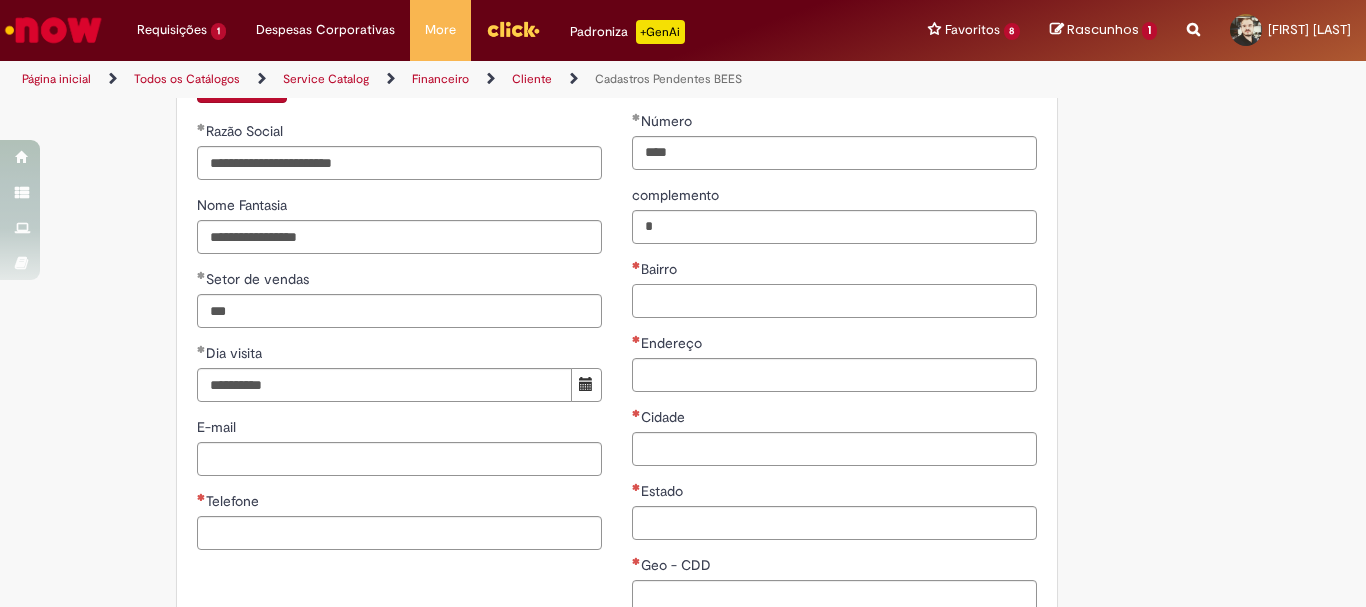 paste on "**********" 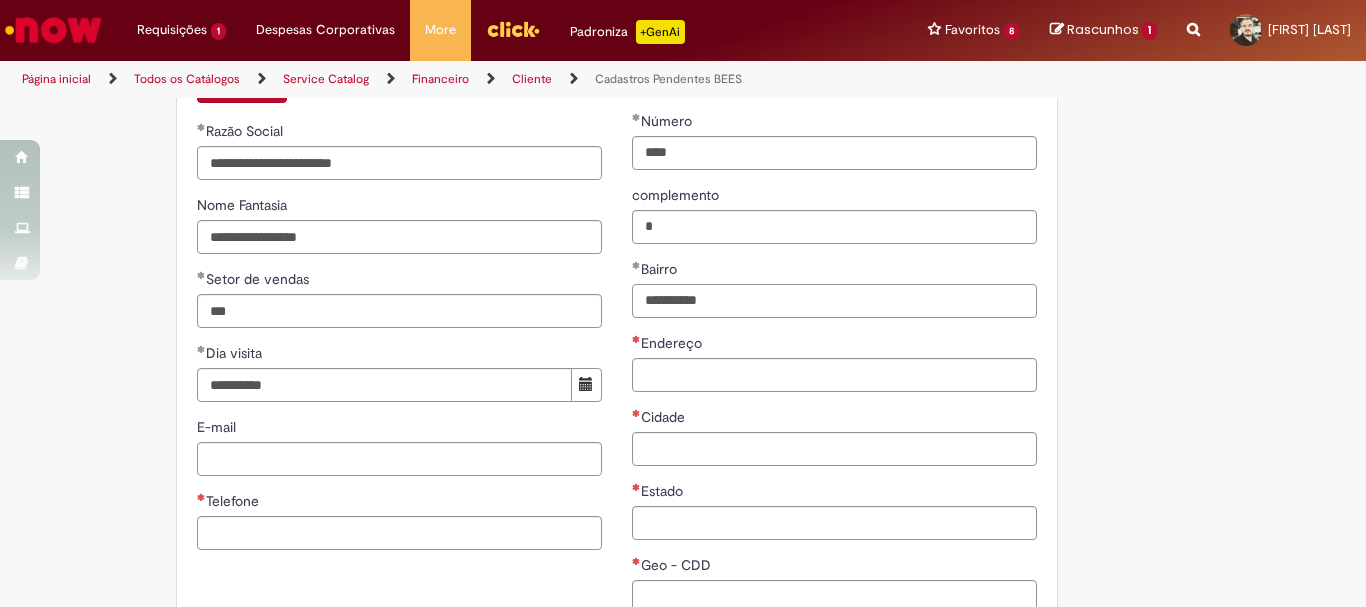 type on "**********" 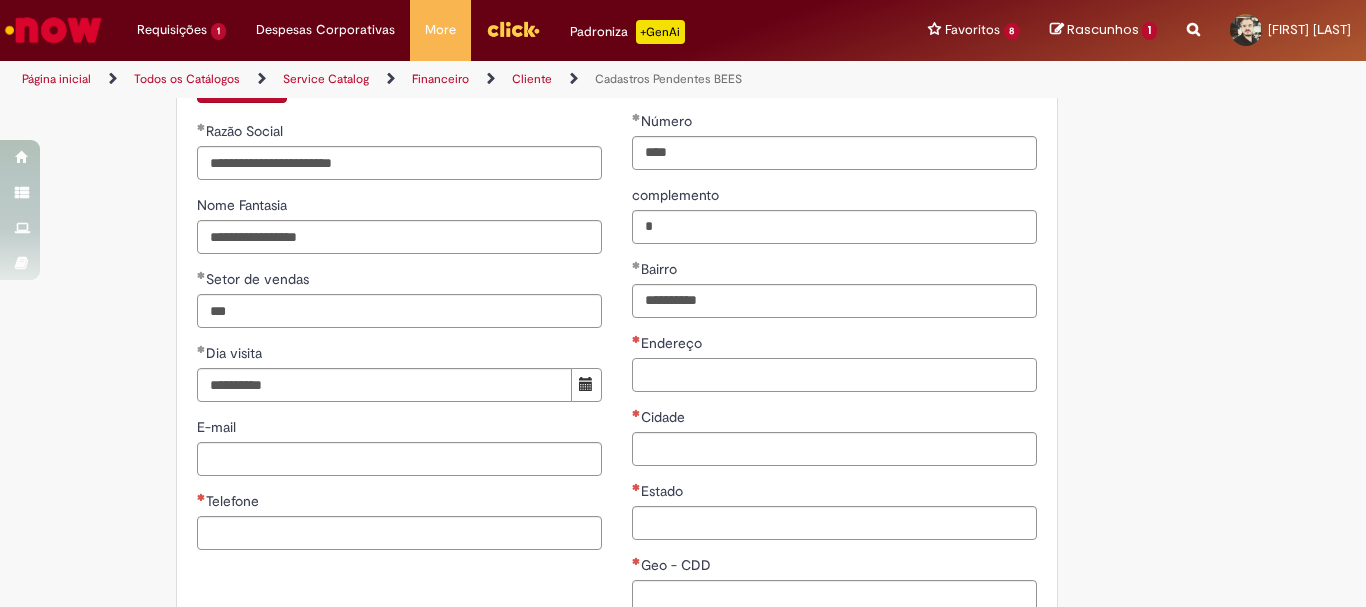 click on "Endereço" at bounding box center (834, 375) 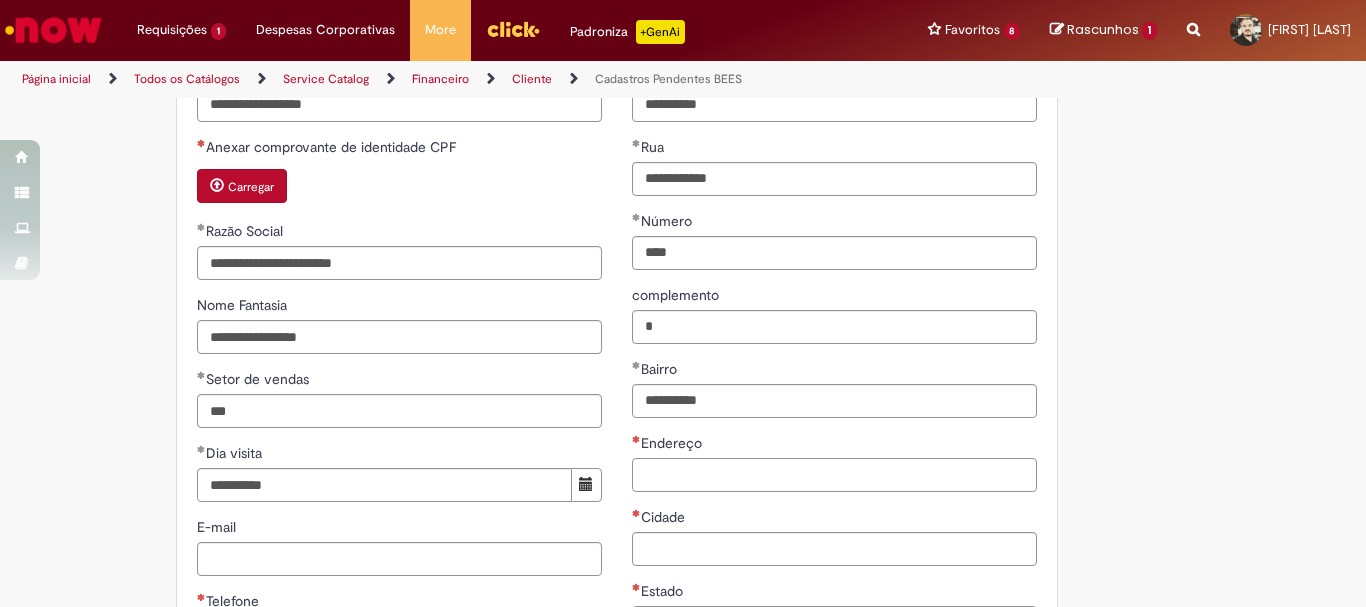scroll, scrollTop: 1000, scrollLeft: 0, axis: vertical 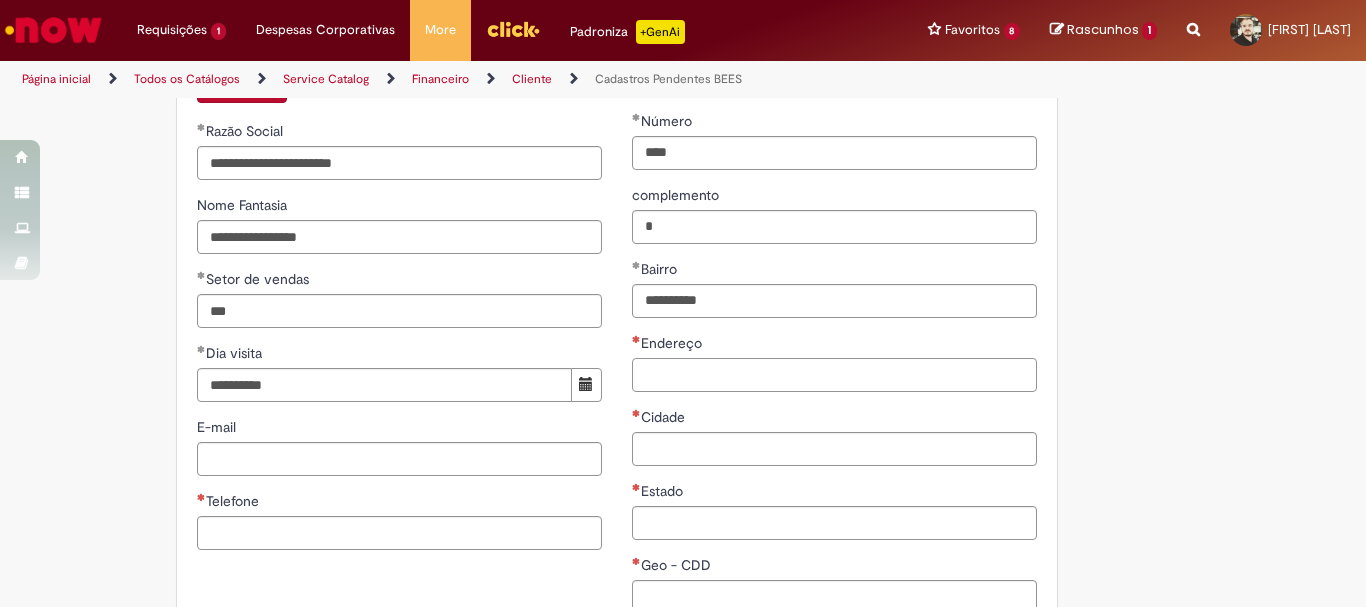 click on "Endereço" at bounding box center [834, 375] 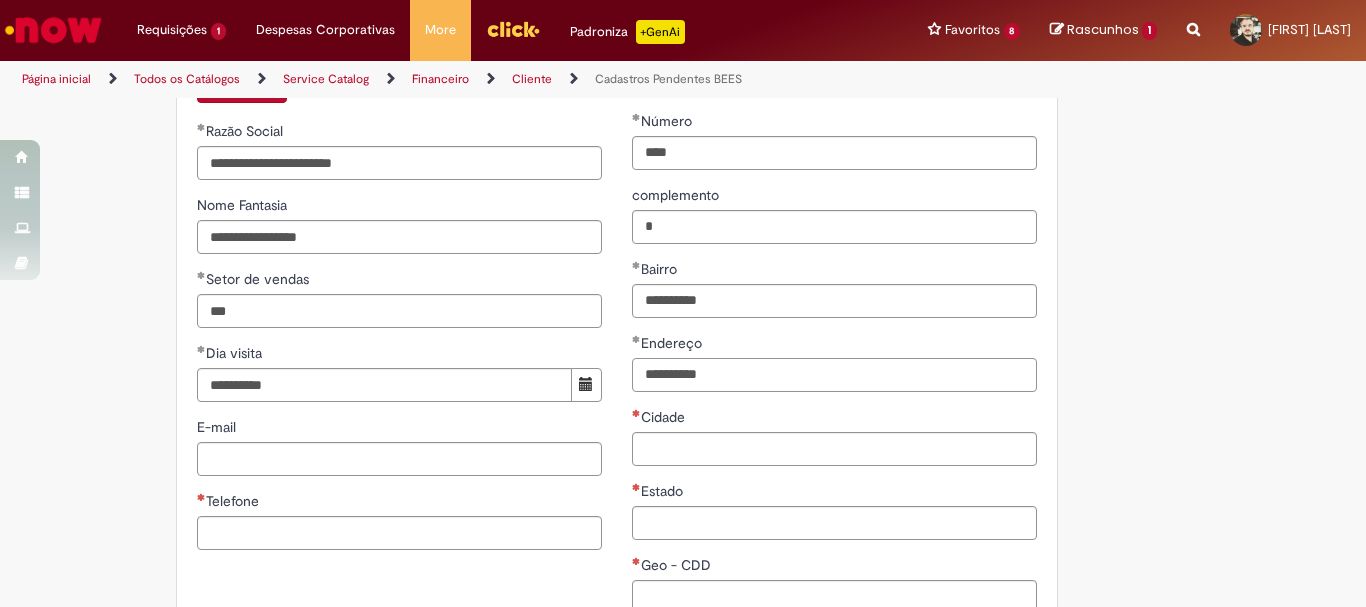 scroll, scrollTop: 1100, scrollLeft: 0, axis: vertical 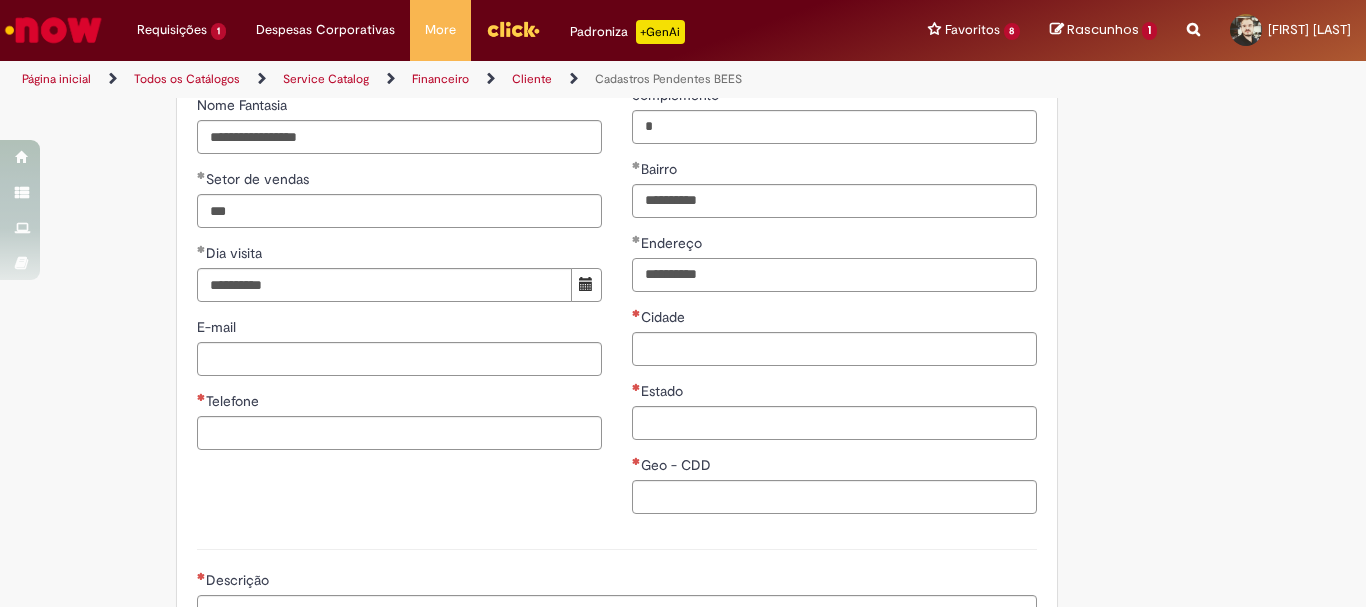 type on "**********" 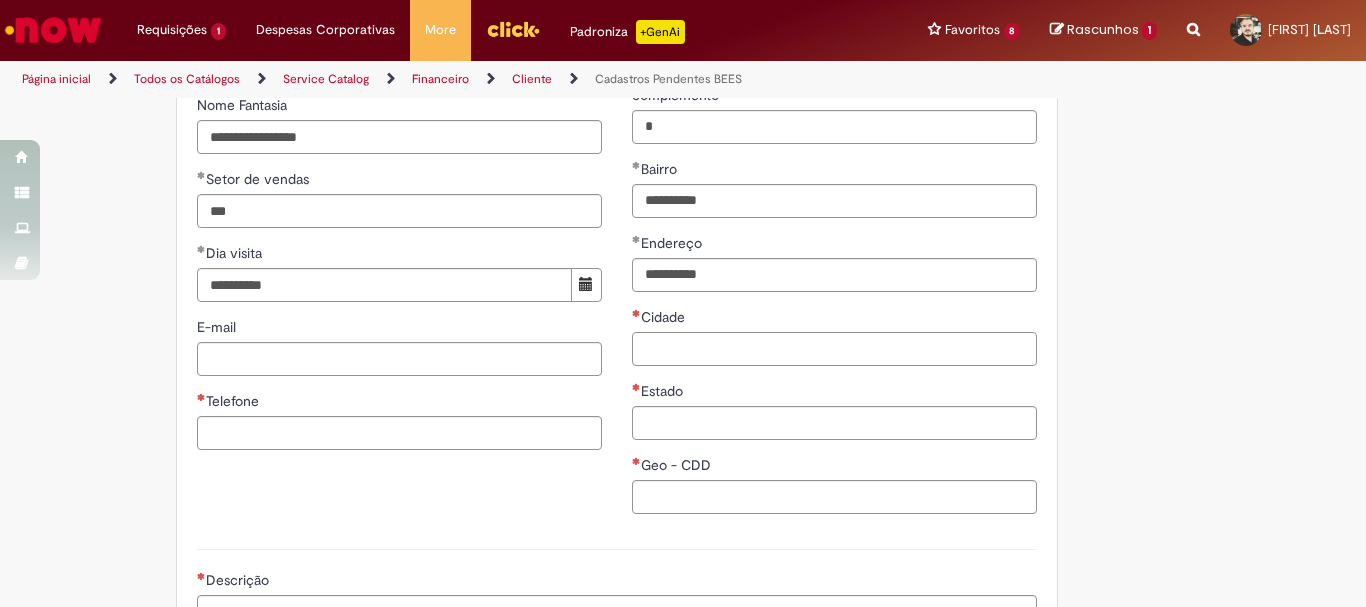 click on "Cidade" at bounding box center (834, 349) 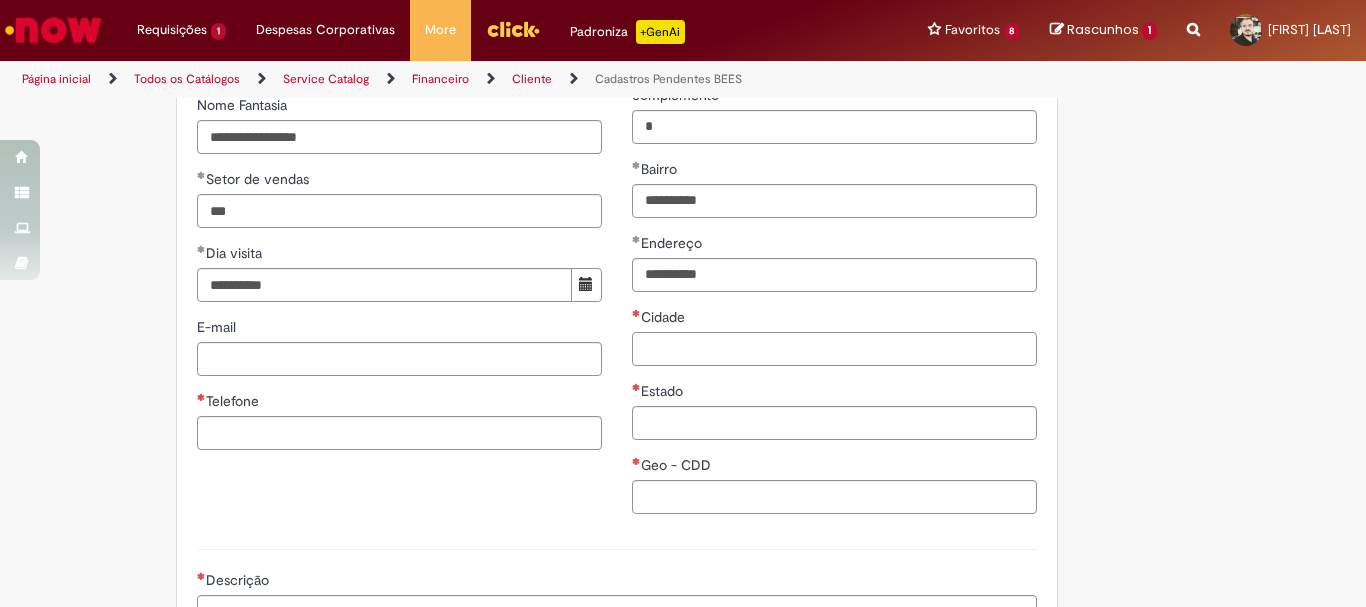 type on "******" 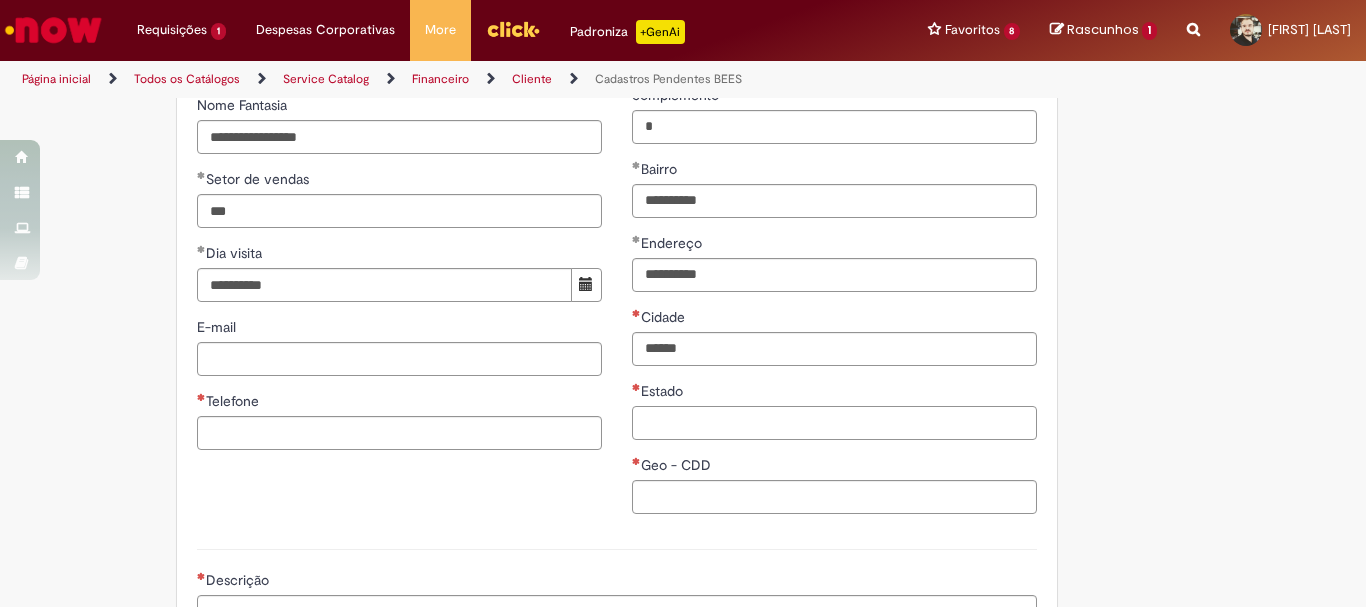 type on "**" 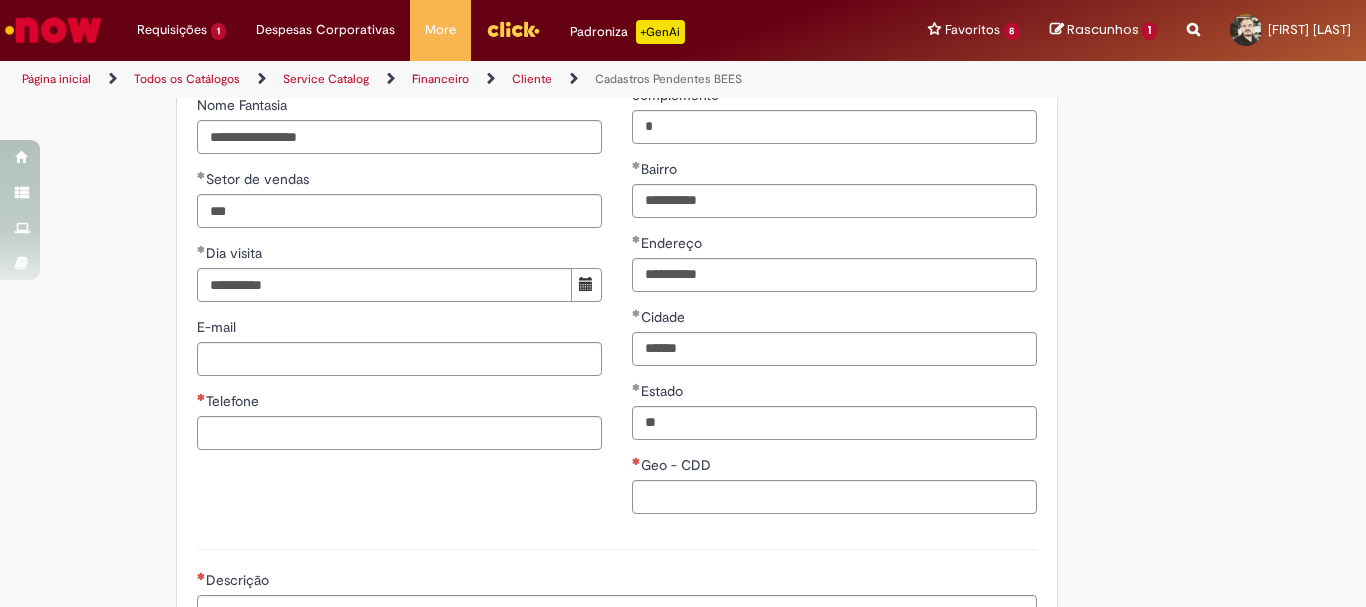 click on "**********" at bounding box center (683, -45) 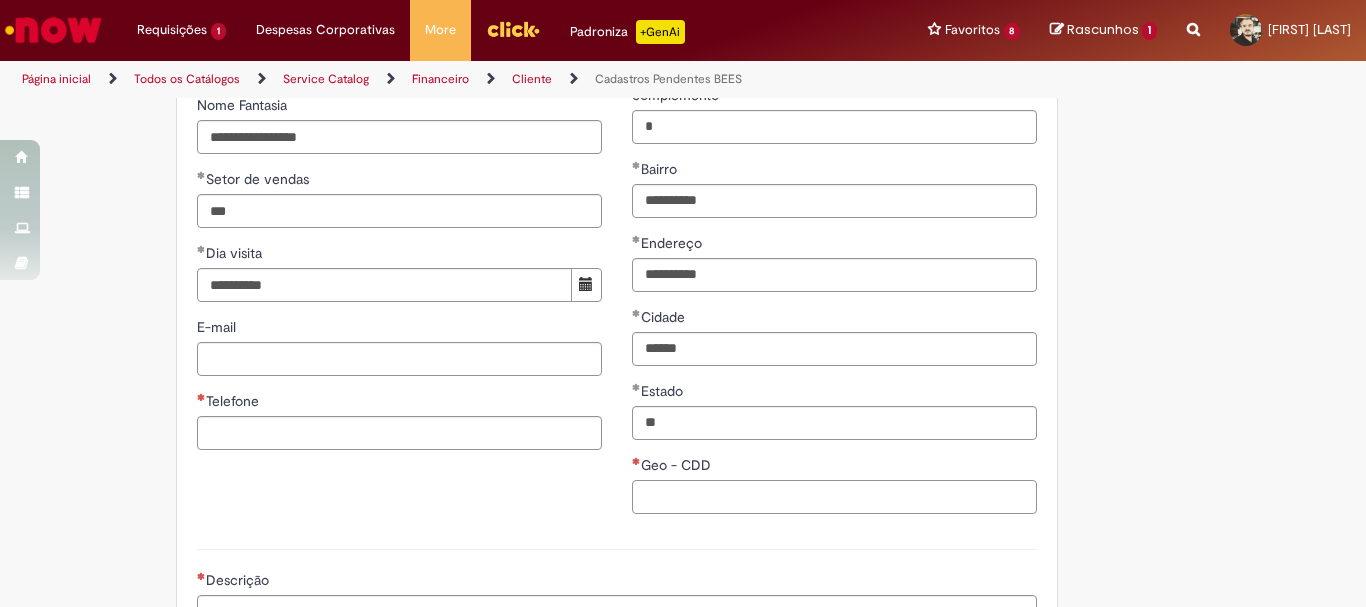 click on "Geo - CDD" at bounding box center [834, 497] 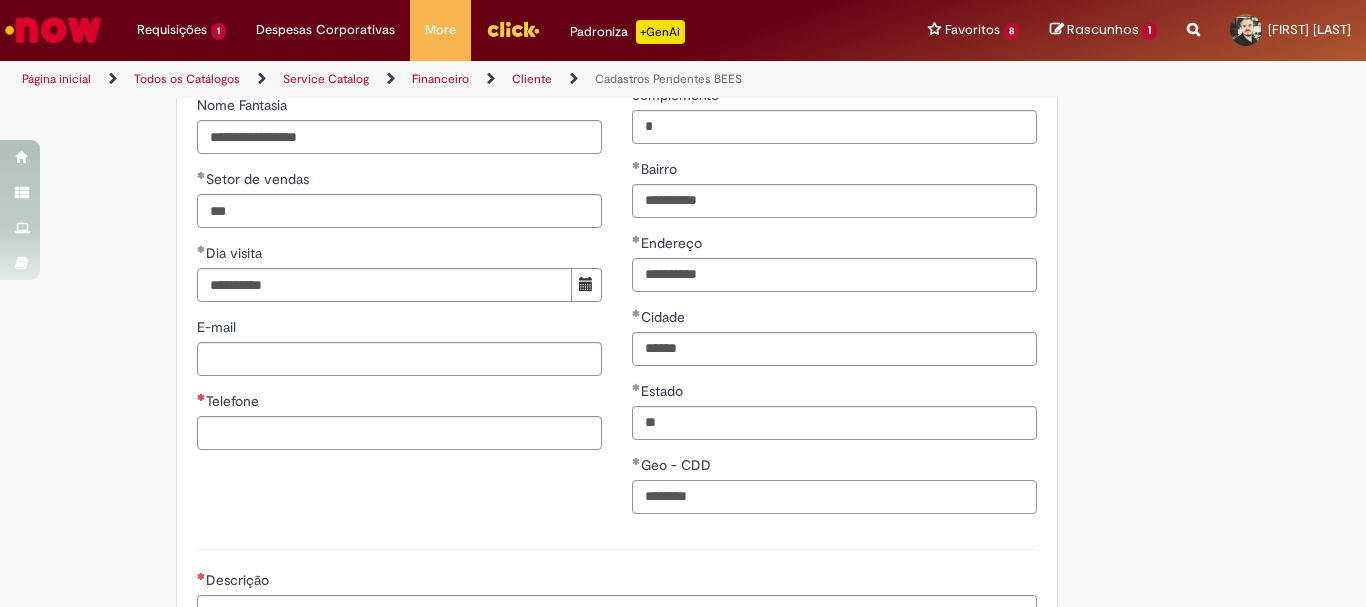 type on "********" 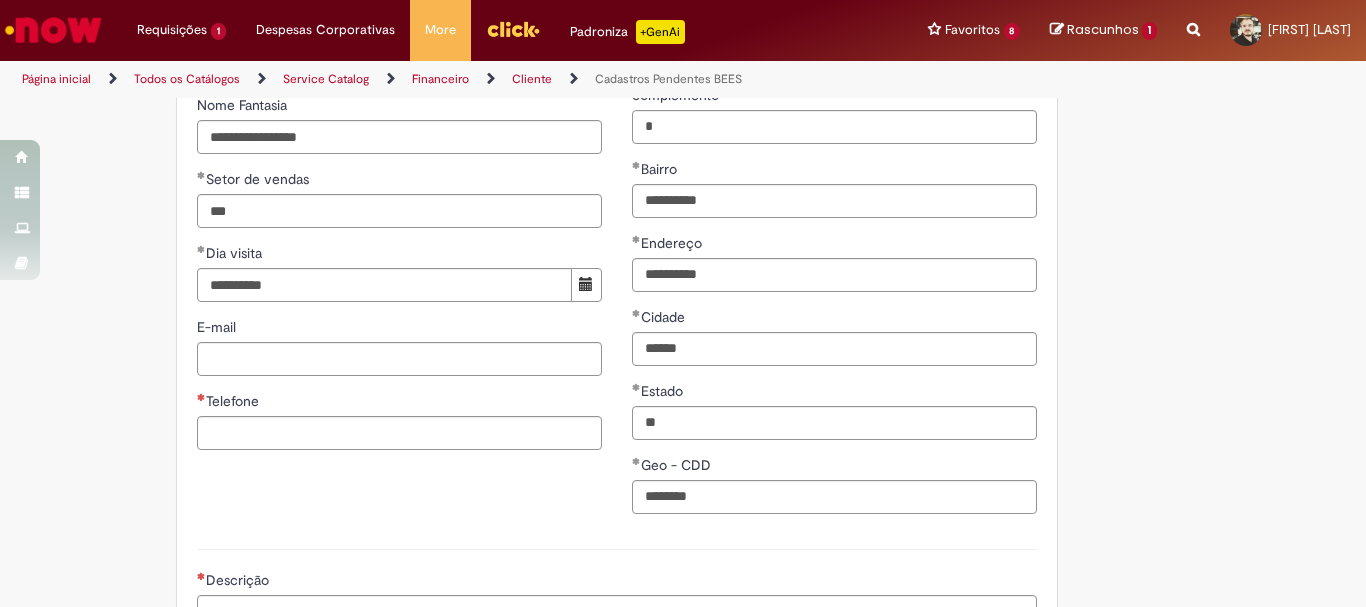 click on "**********" at bounding box center [683, -45] 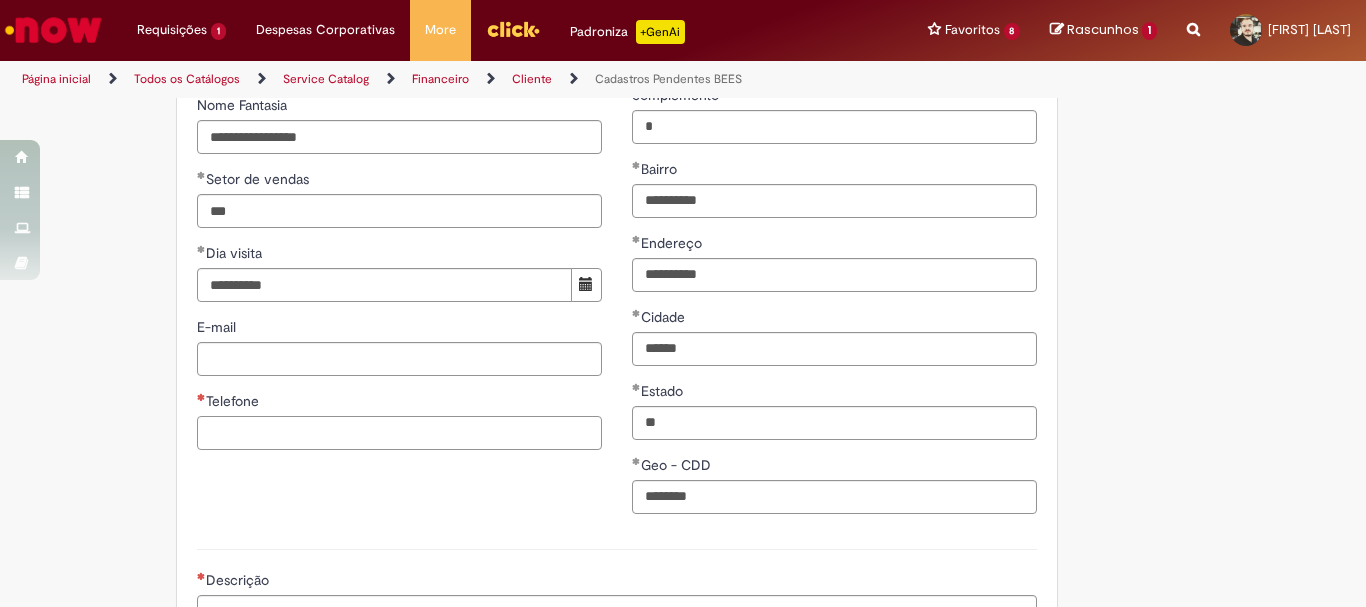 click on "Telefone" at bounding box center [399, 433] 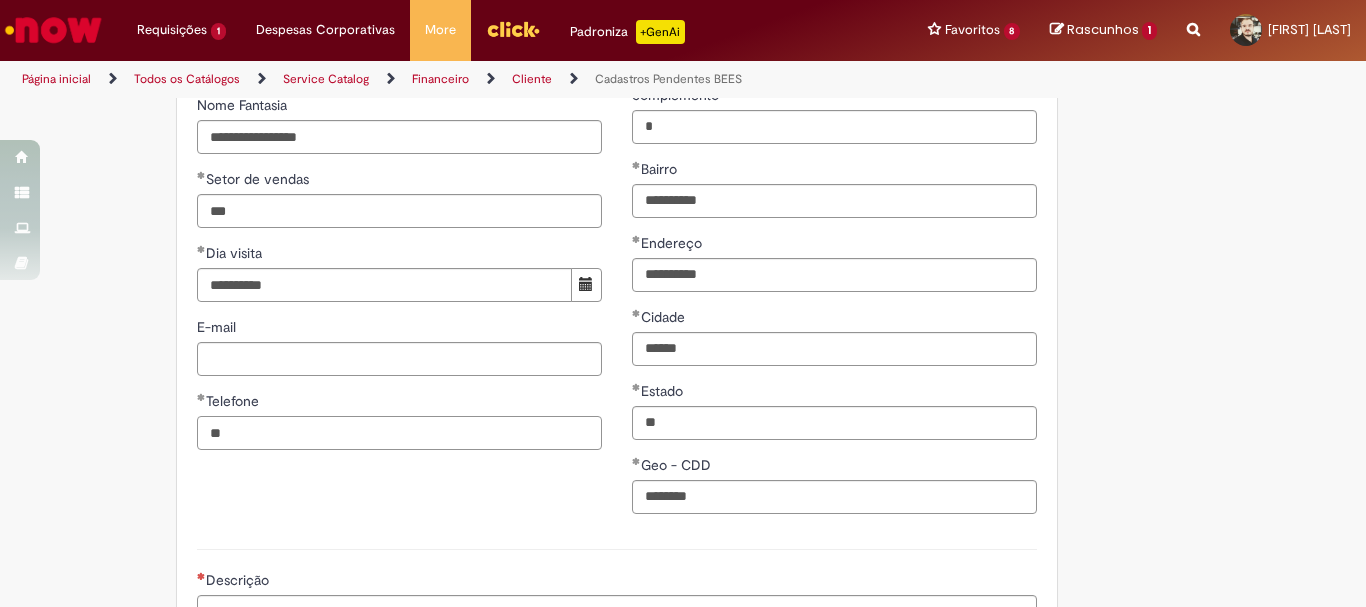 paste on "**********" 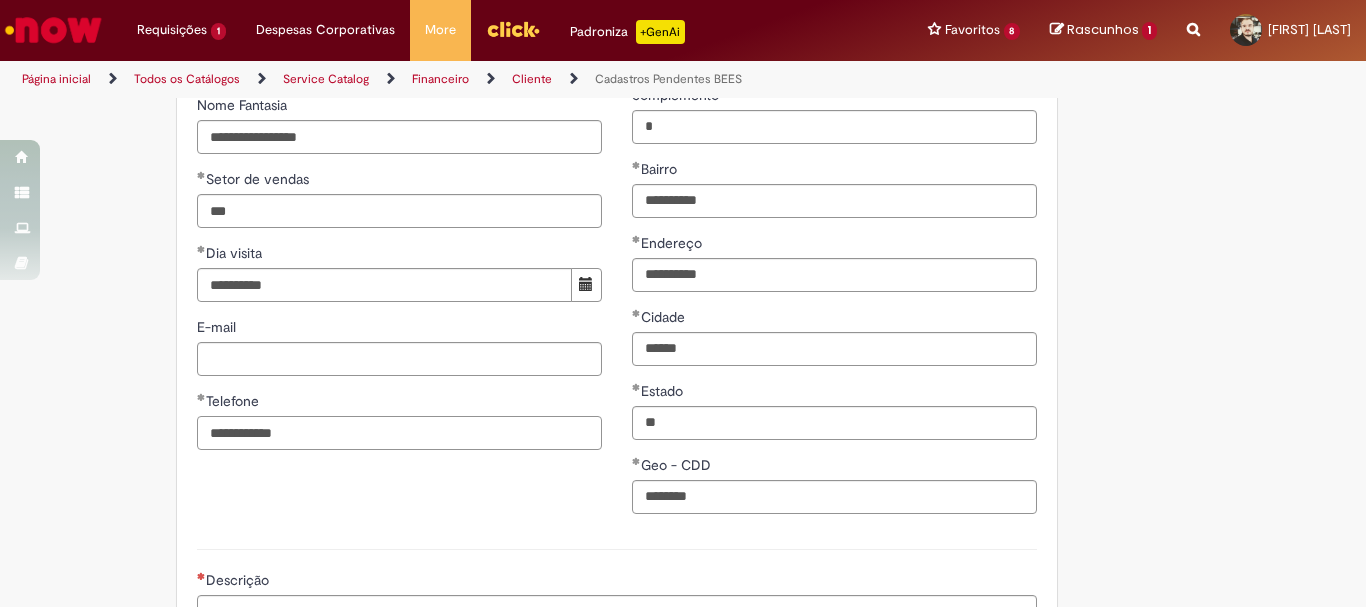 type on "**********" 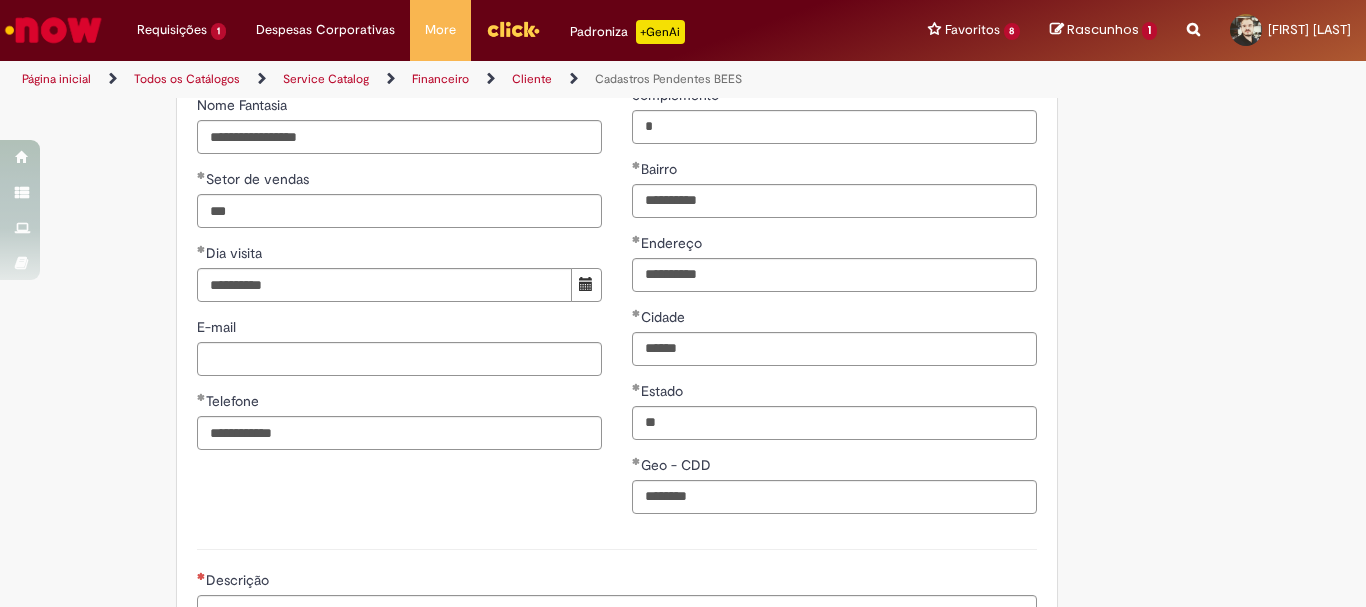 click on "**********" at bounding box center [617, 196] 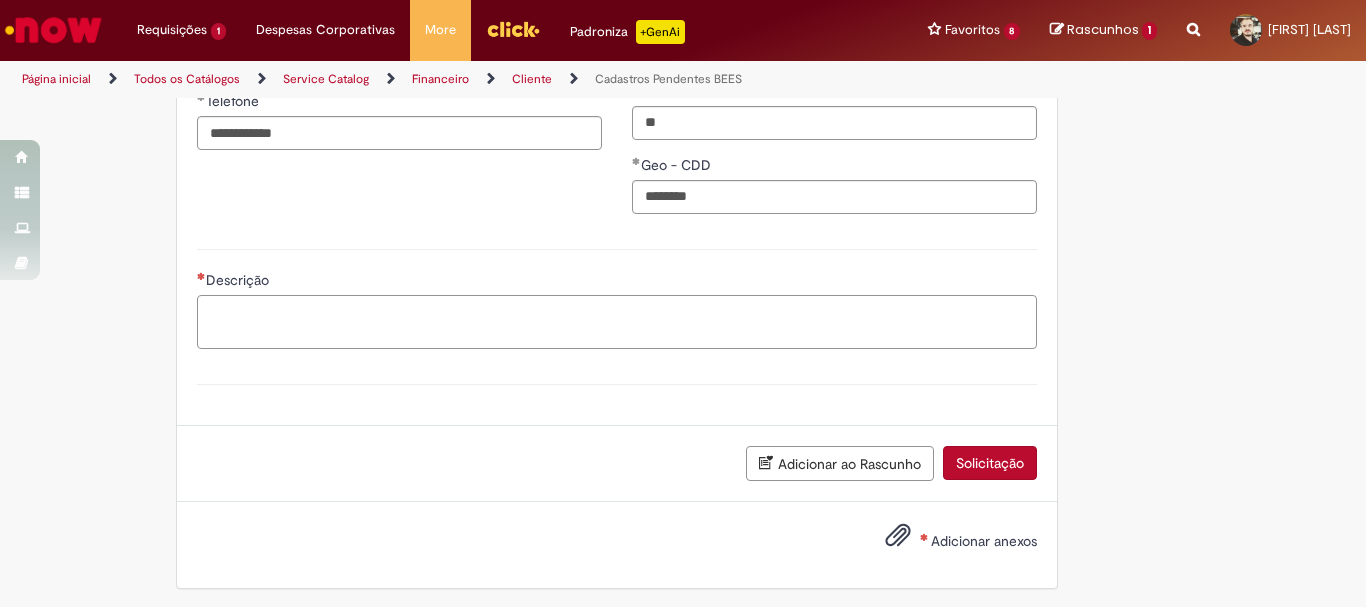 drag, startPoint x: 280, startPoint y: 333, endPoint x: 290, endPoint y: 331, distance: 10.198039 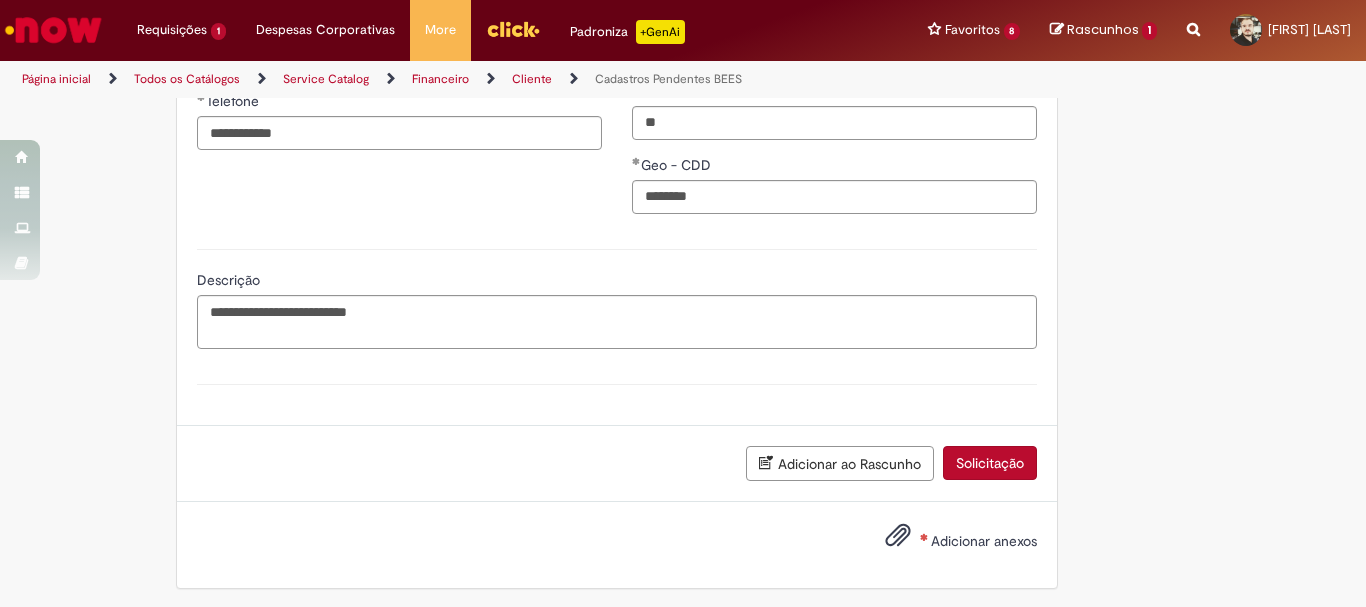 drag, startPoint x: 344, startPoint y: 338, endPoint x: 383, endPoint y: 375, distance: 53.75872 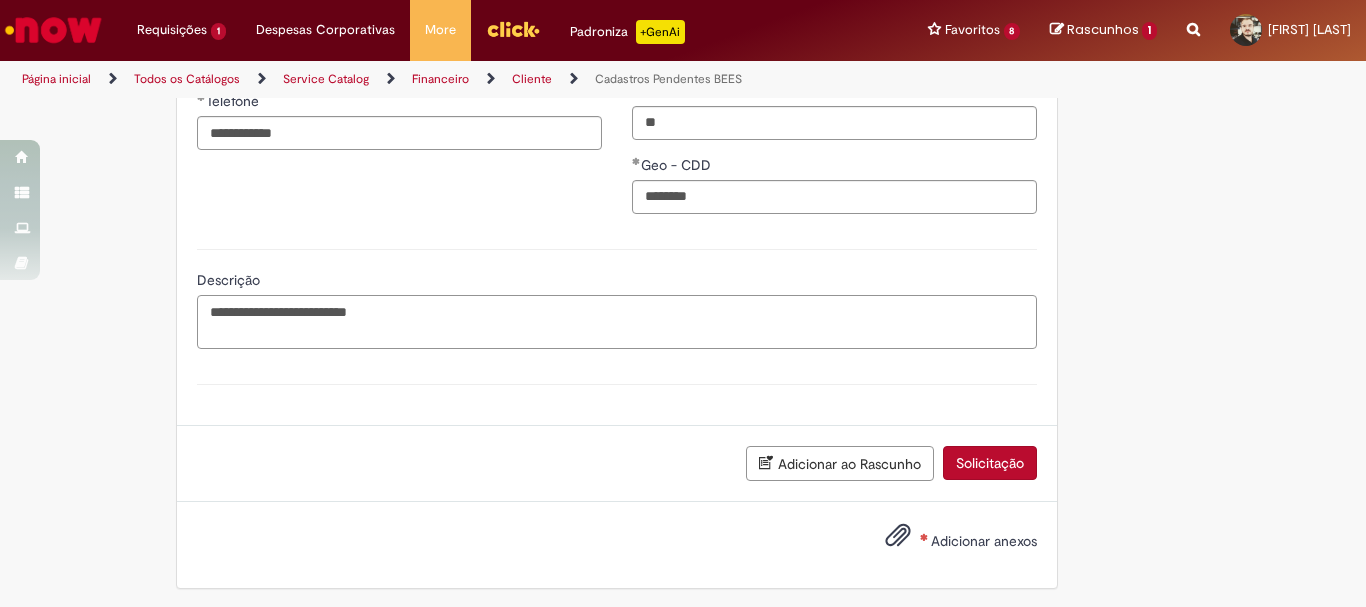 click on "**********" at bounding box center (617, 322) 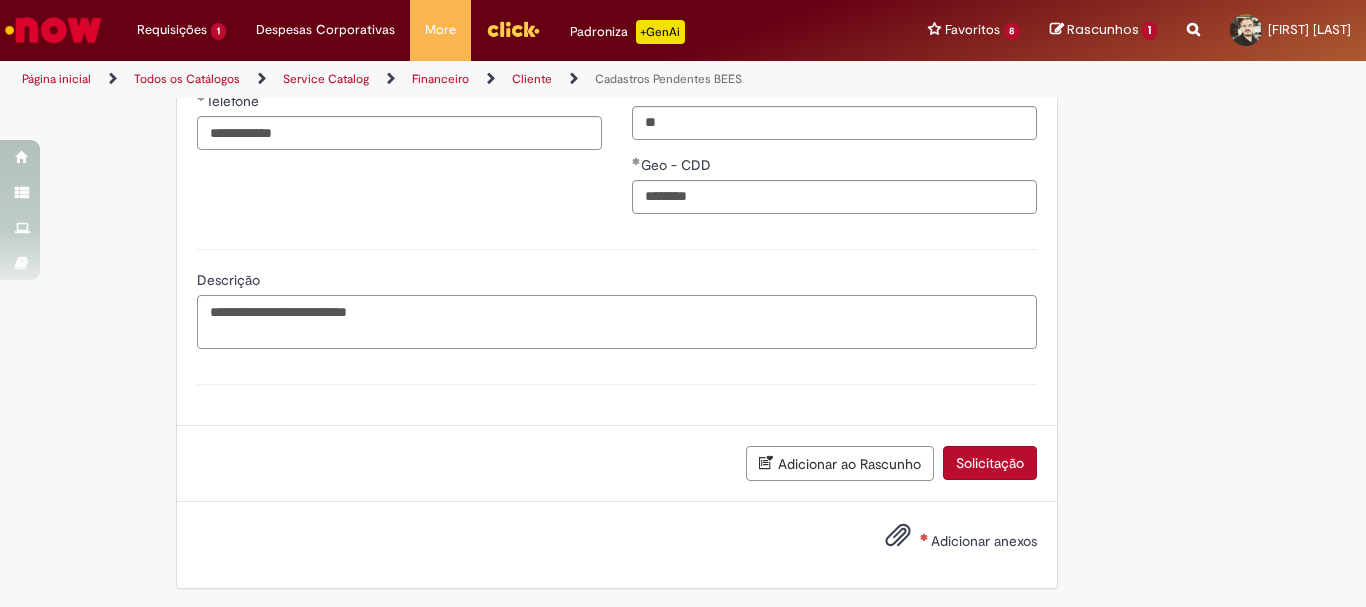 click on "**********" at bounding box center [617, 322] 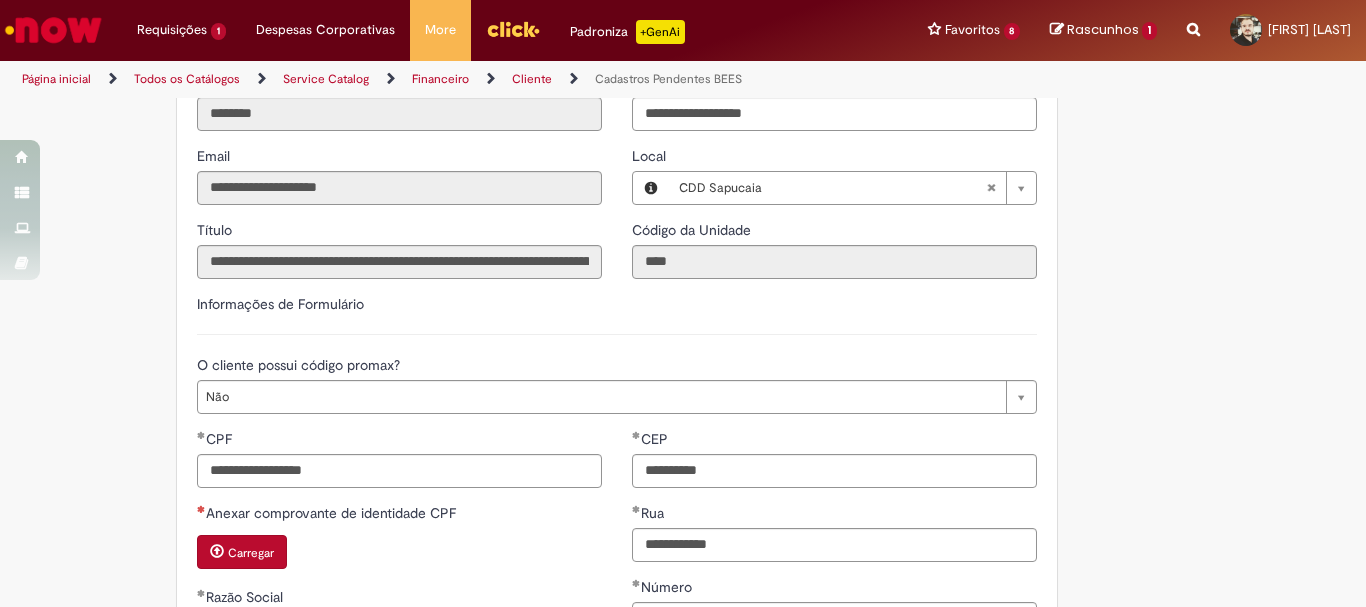 scroll, scrollTop: 734, scrollLeft: 0, axis: vertical 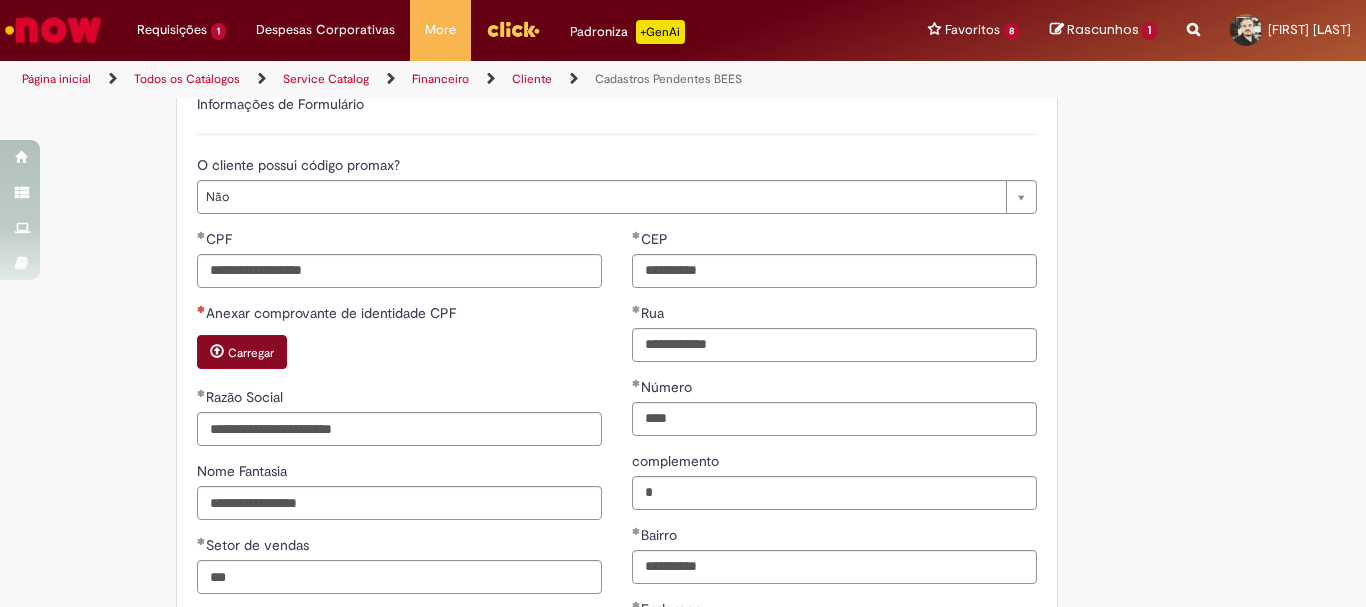 type on "**********" 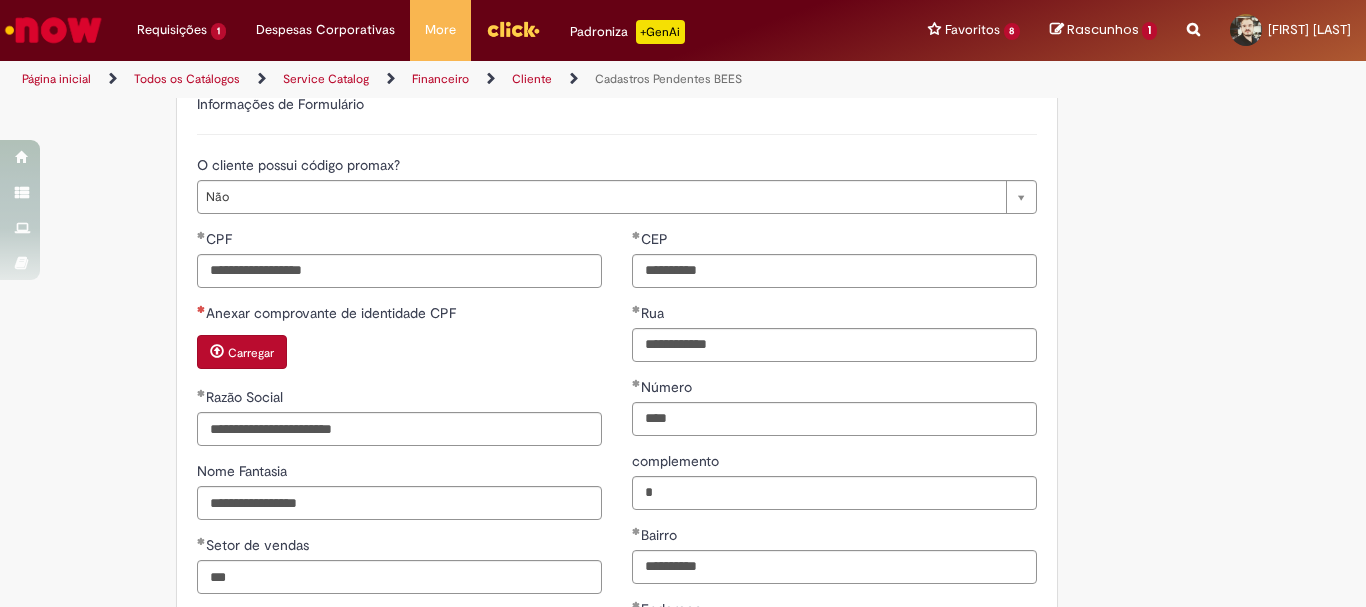 click on "Carregar" at bounding box center (251, 353) 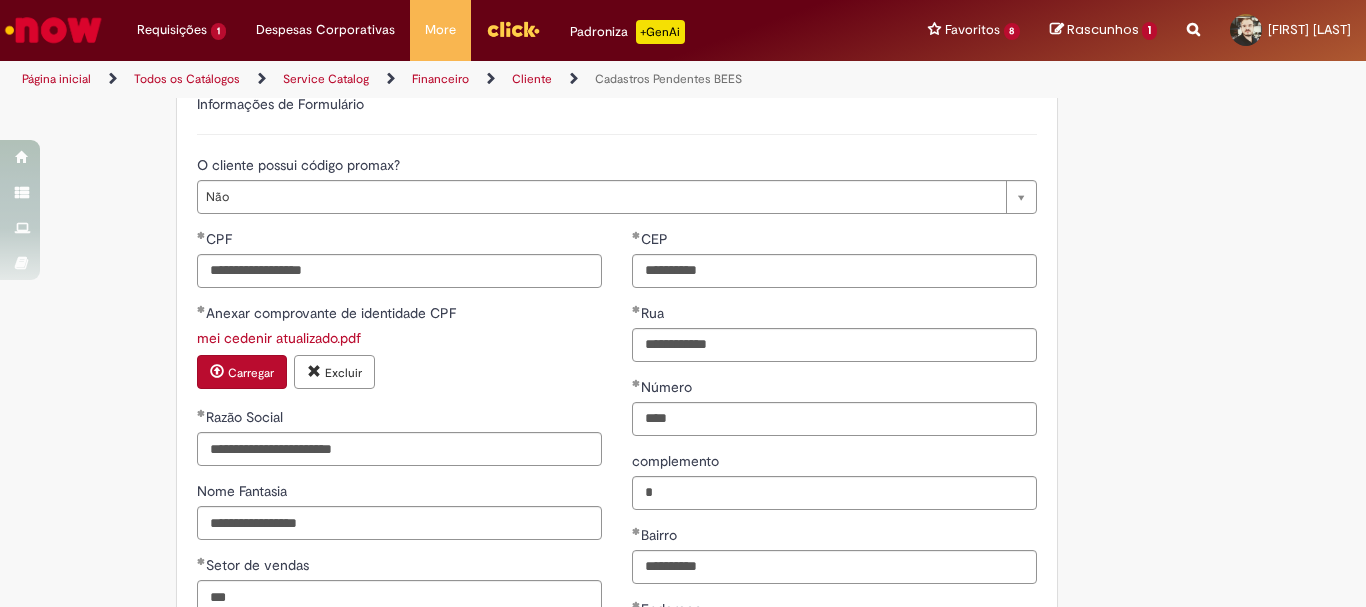 click on "**********" at bounding box center (585, 321) 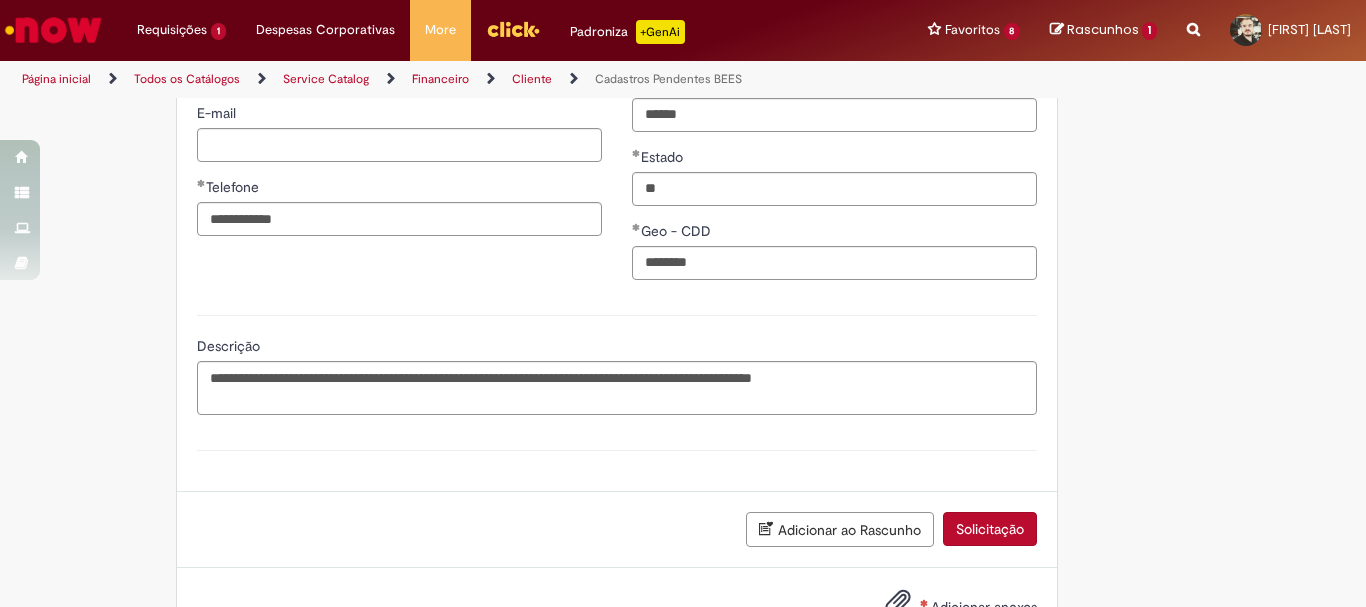 scroll, scrollTop: 1434, scrollLeft: 0, axis: vertical 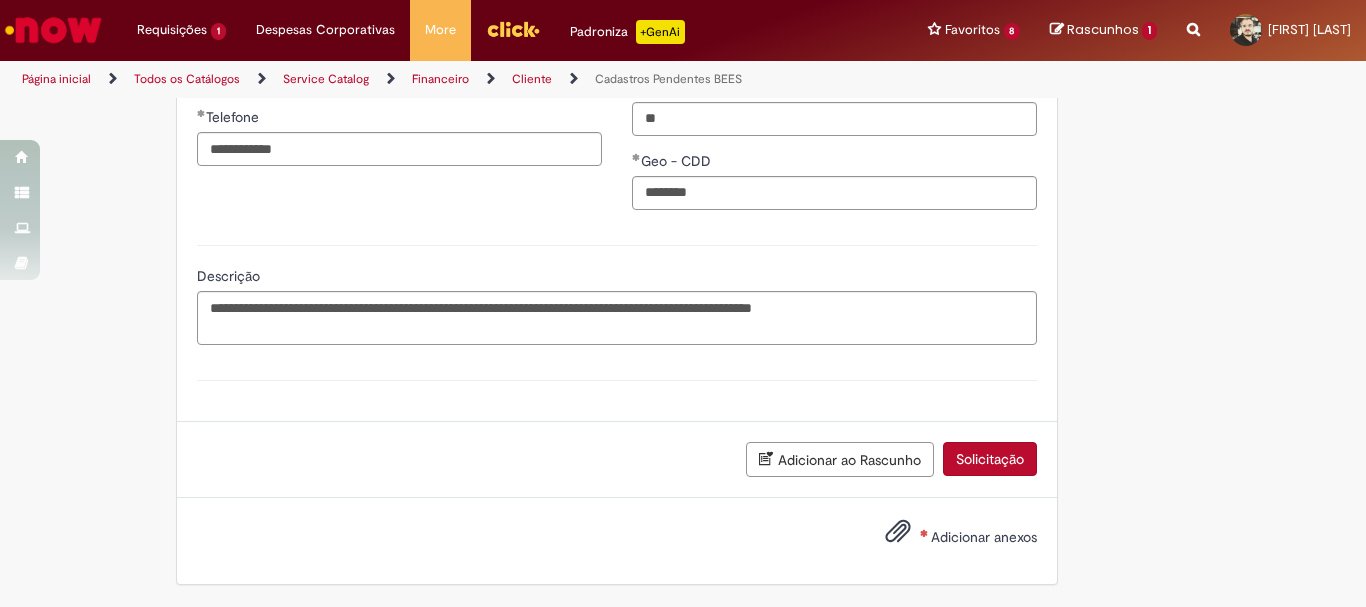 click on "Solicitação" at bounding box center [990, 459] 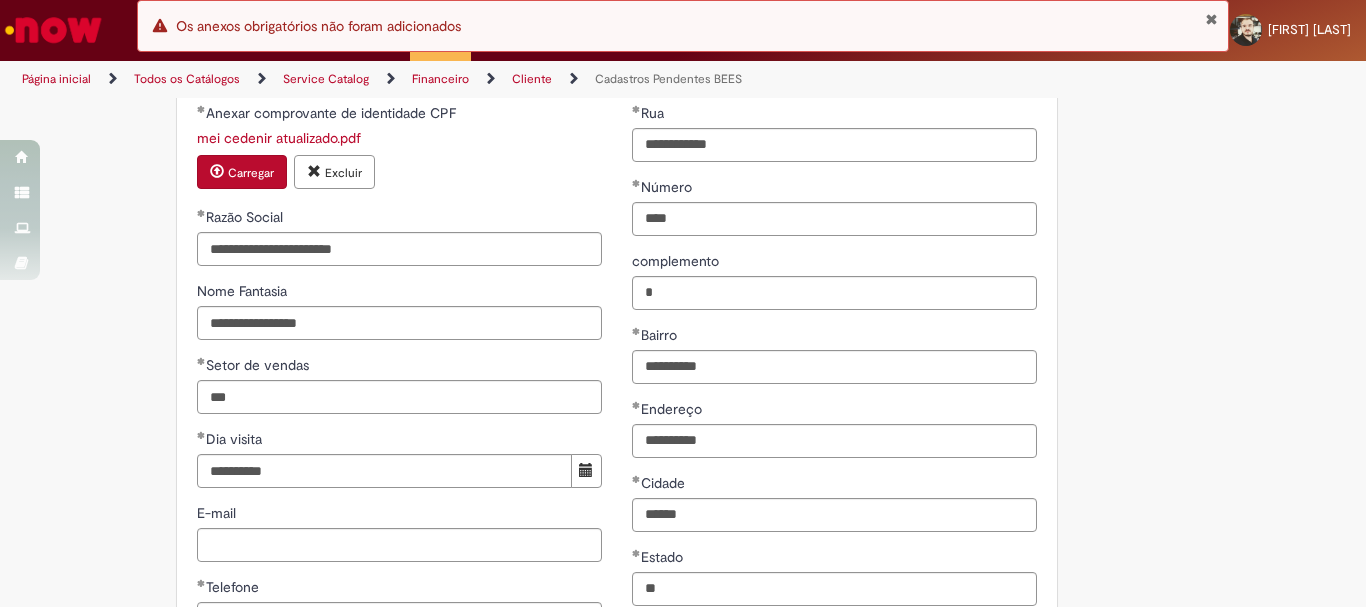 scroll, scrollTop: 734, scrollLeft: 0, axis: vertical 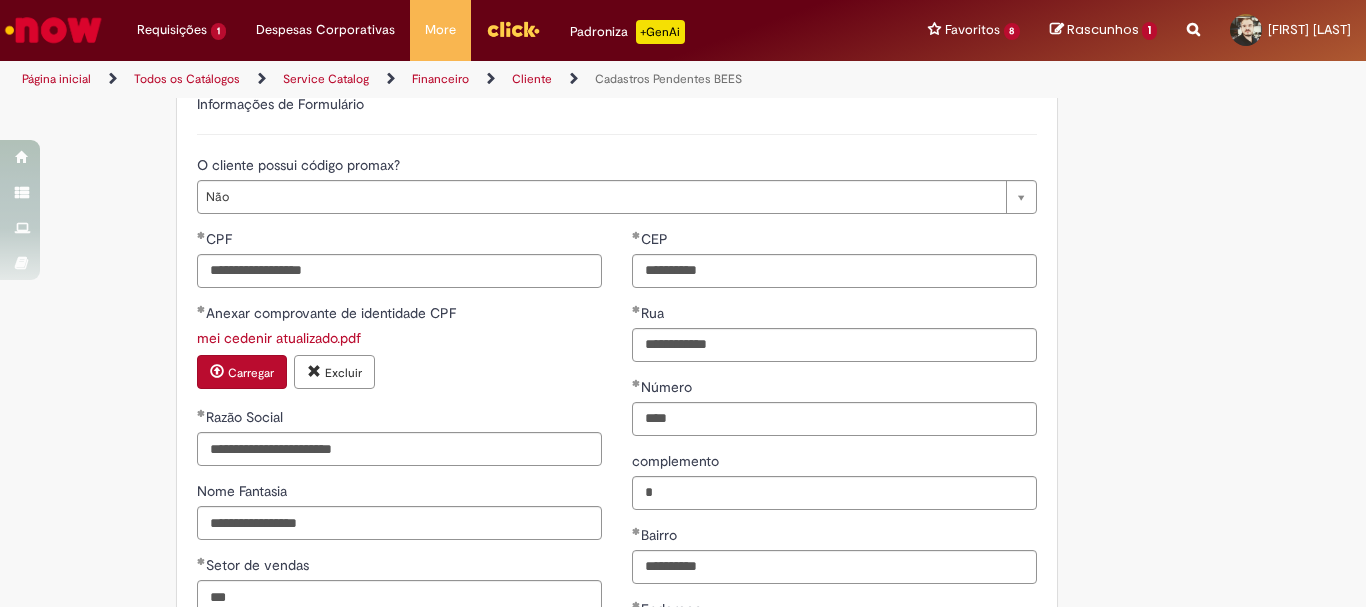 click on "Carregar" at bounding box center (251, 373) 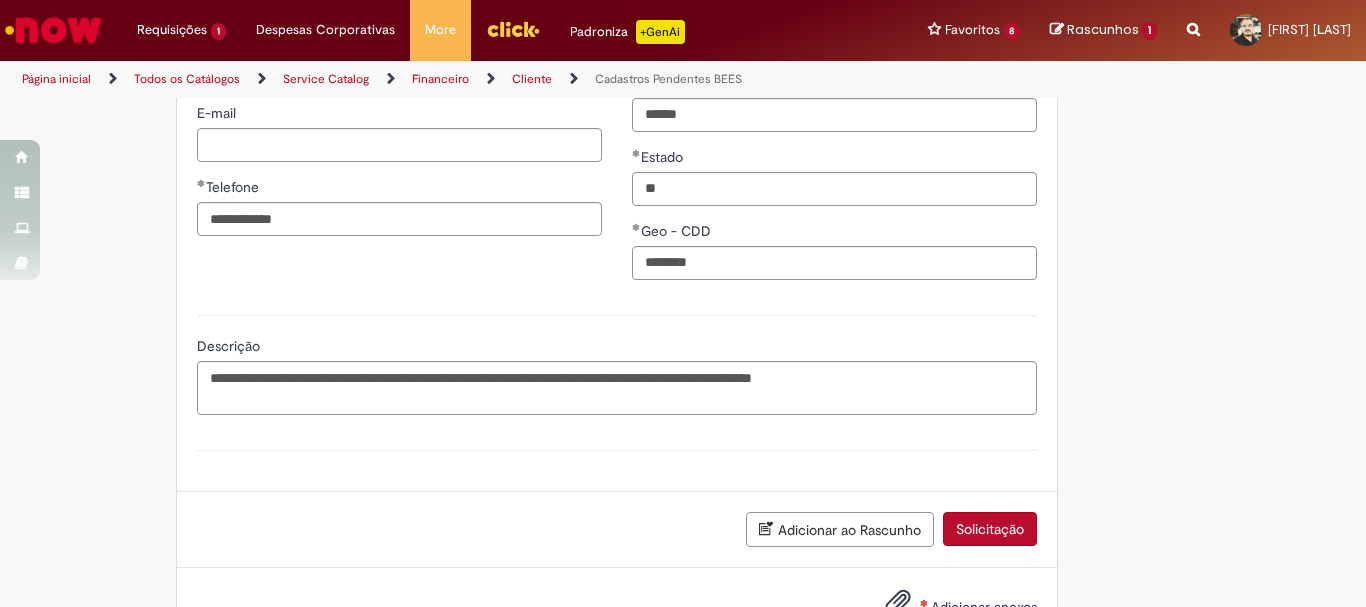 scroll, scrollTop: 1434, scrollLeft: 0, axis: vertical 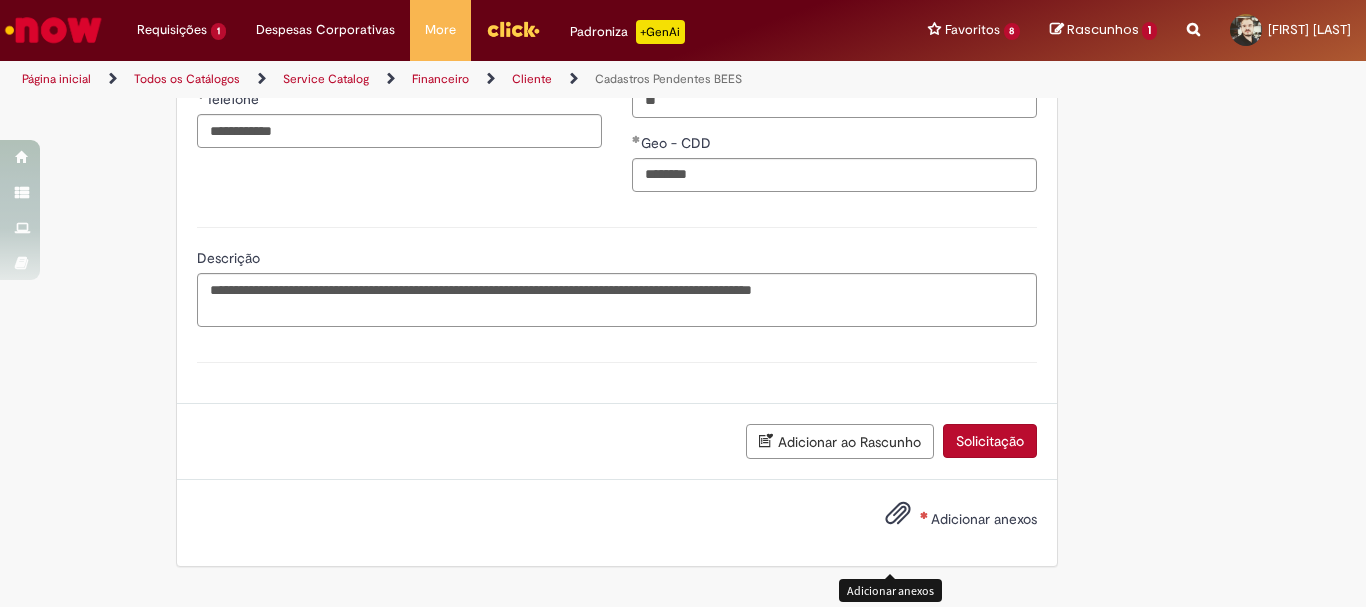 click at bounding box center (898, 514) 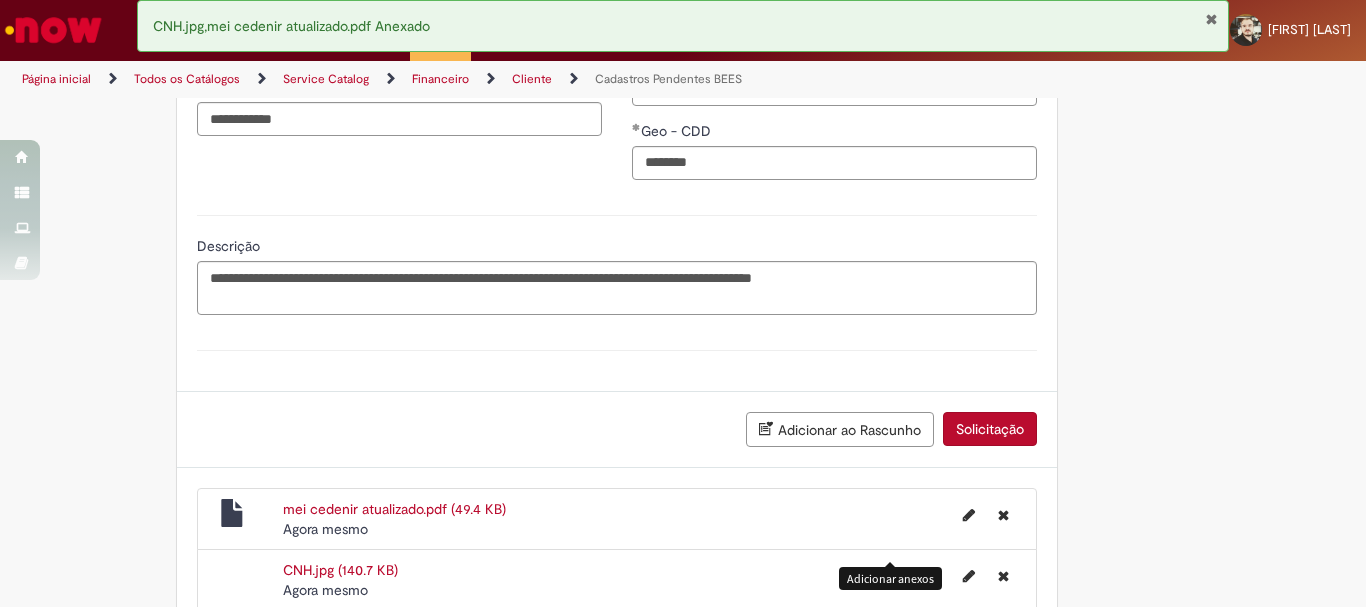 scroll, scrollTop: 1597, scrollLeft: 0, axis: vertical 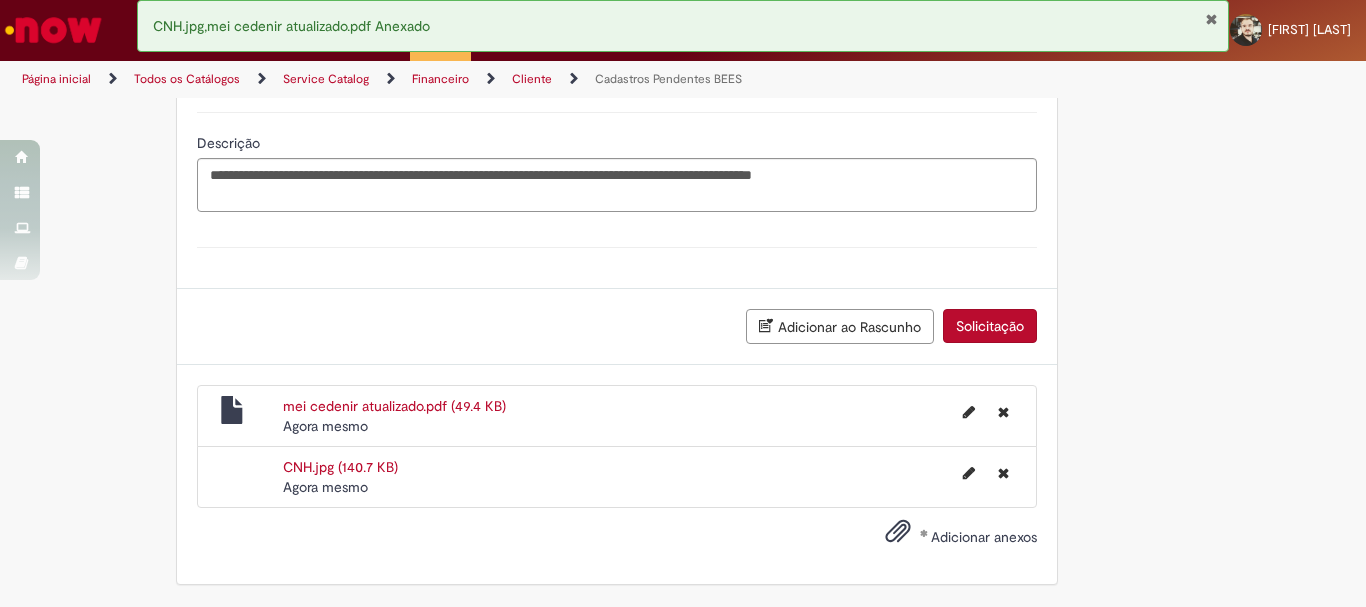 click on "Solicitação" at bounding box center (990, 326) 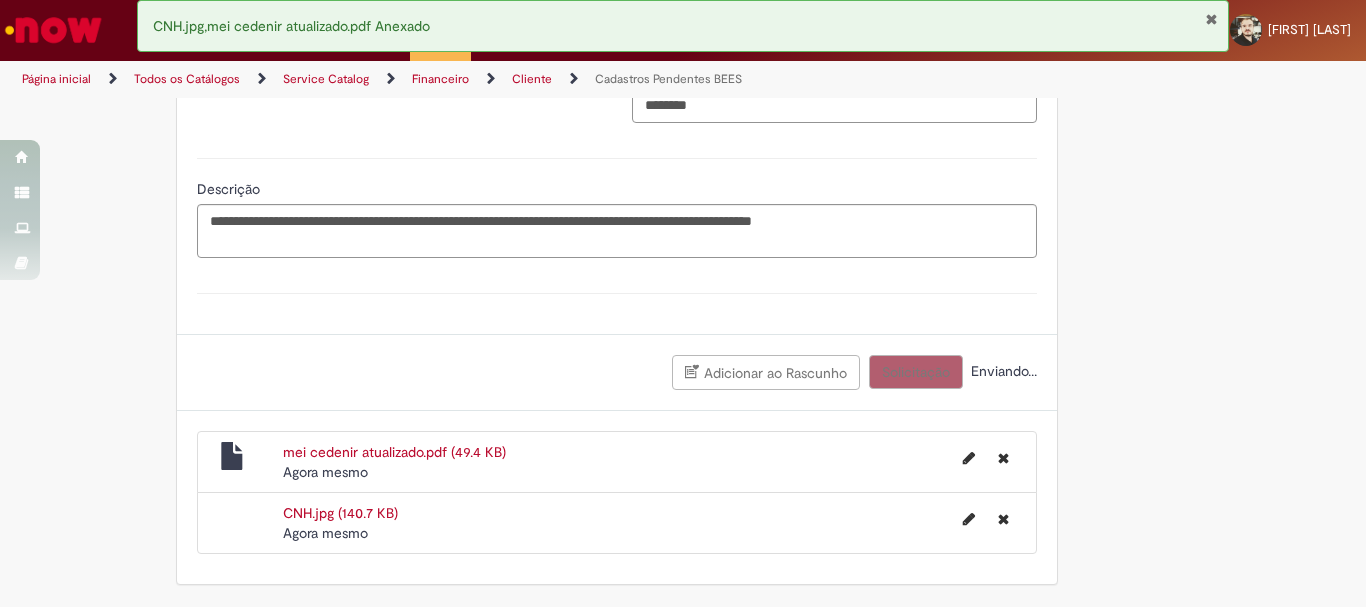 scroll, scrollTop: 1551, scrollLeft: 0, axis: vertical 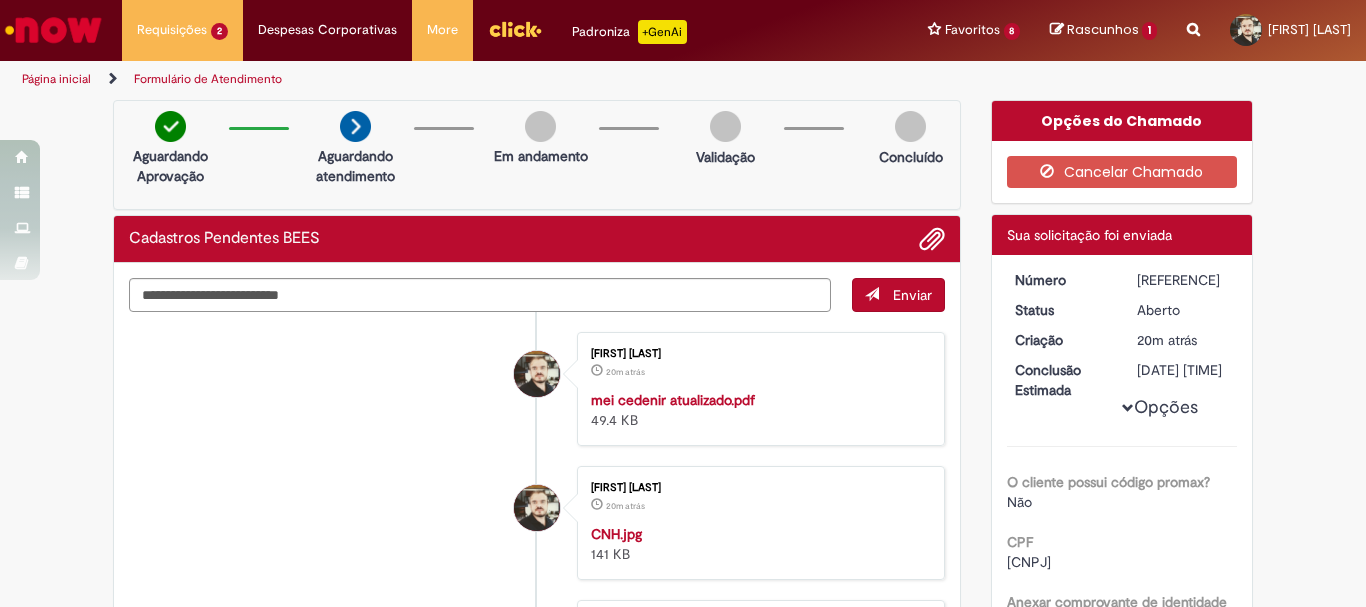 click on "[FIRST] [LAST]
20m atrás 20 minutos atrás
CNH.jpg  141 KB" at bounding box center [537, 523] 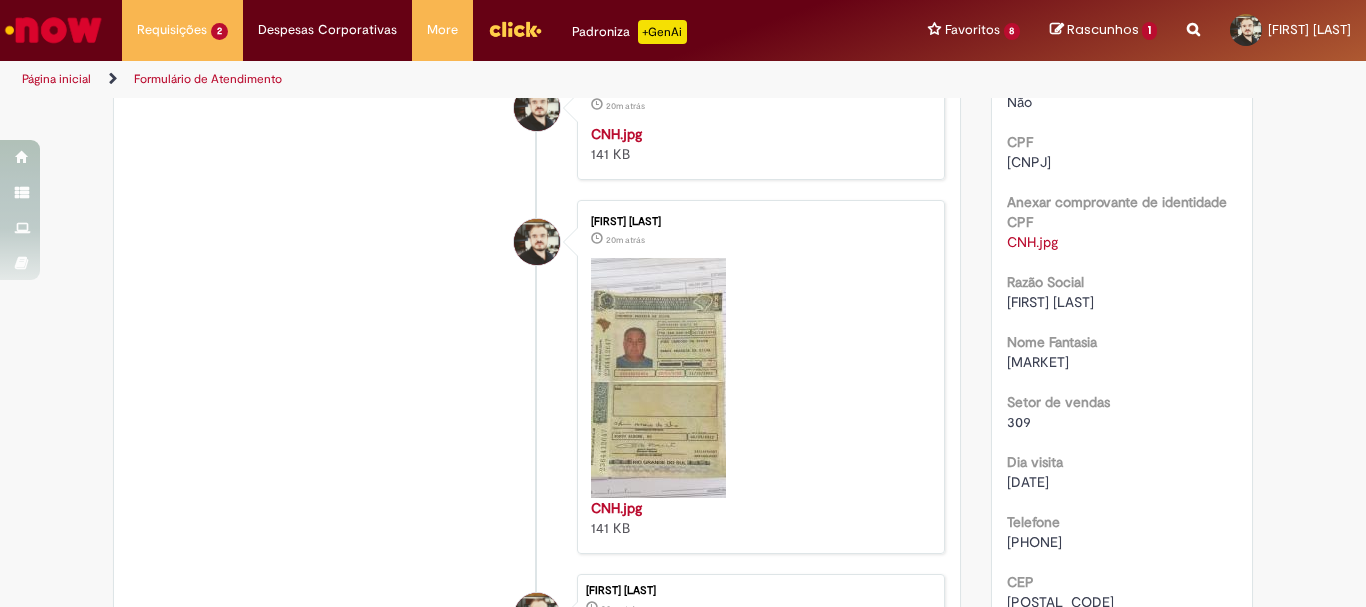 scroll, scrollTop: 0, scrollLeft: 0, axis: both 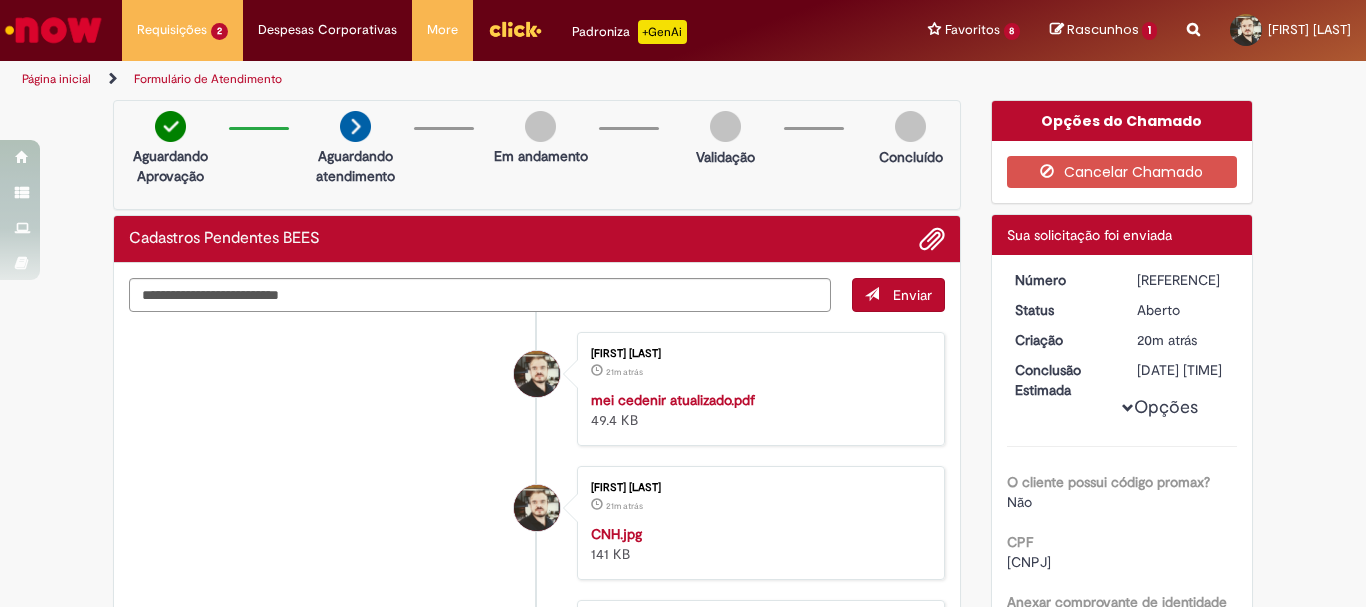 click on "[FIRST] [LAST]
21m atrás 21 minutos atrás
mei cedenir atualizado.pdf  49.4 KB" at bounding box center (537, 389) 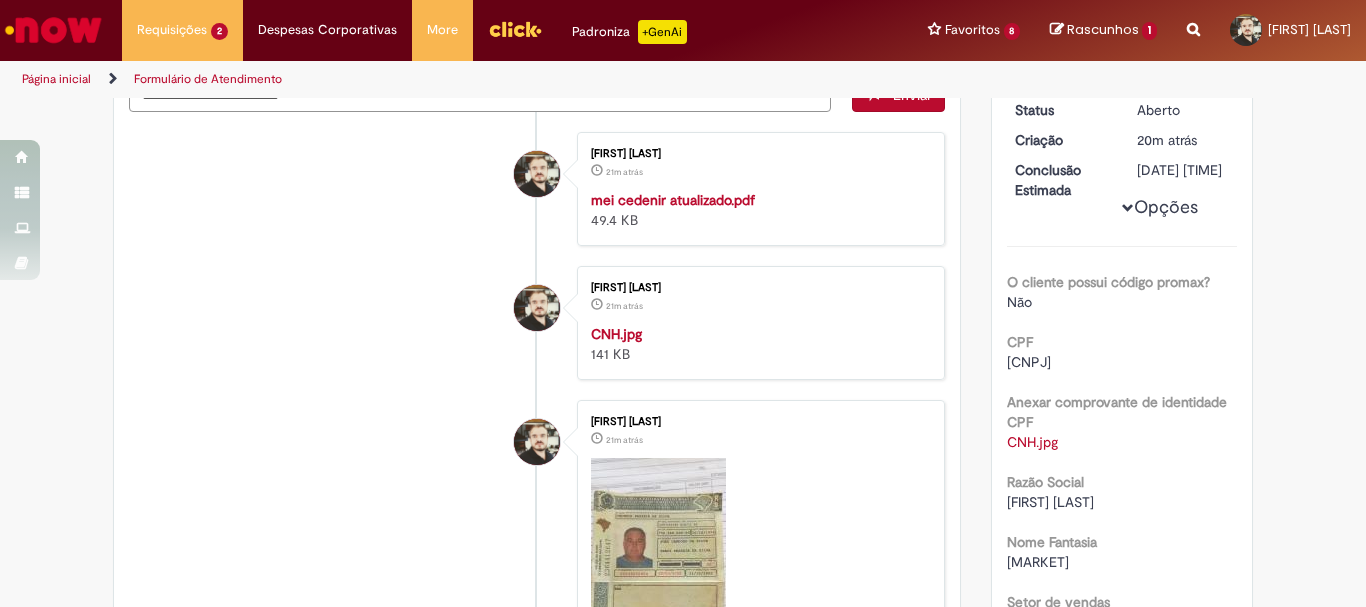 scroll, scrollTop: 0, scrollLeft: 0, axis: both 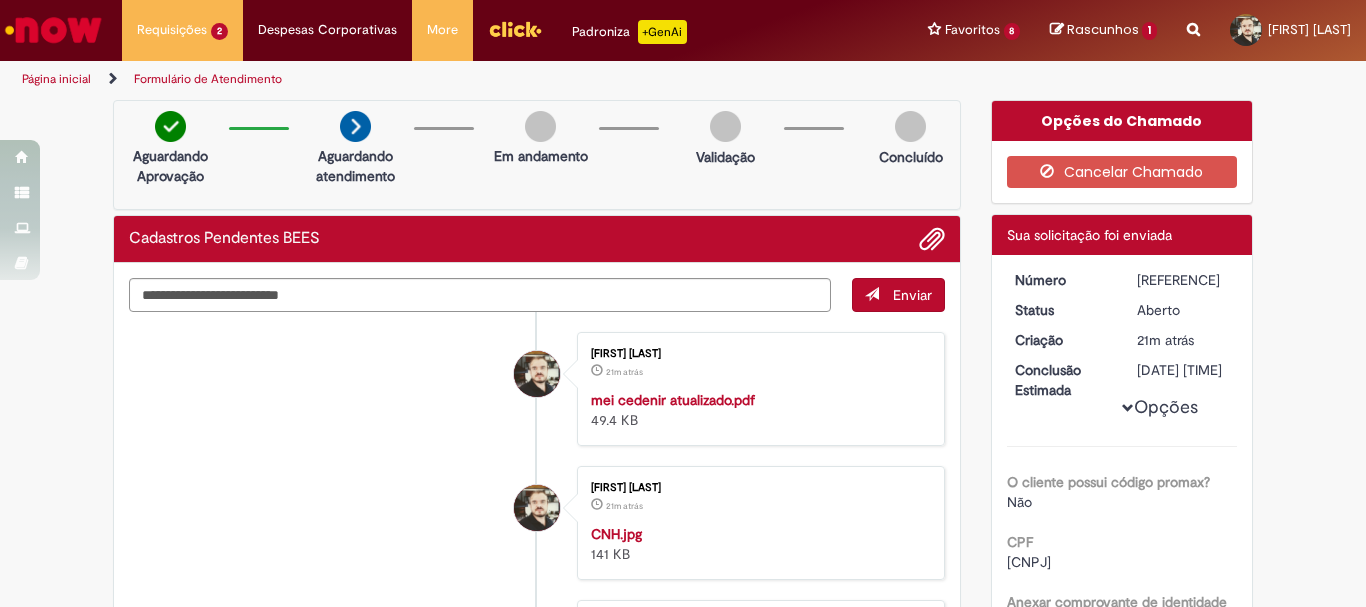 click on "Formulário de Atendimento
Verificar Código de Barras
Aguardando Aprovação
Aguardando atendimento
Em andamento
Validação
Concluído
Cadastros Pendentes BEES
Enviar
[FIRST] [LAST]
21m atrás 21 minutos atrás
mei cedenir atualizado.pdf  49.4 KB" at bounding box center (537, 648) 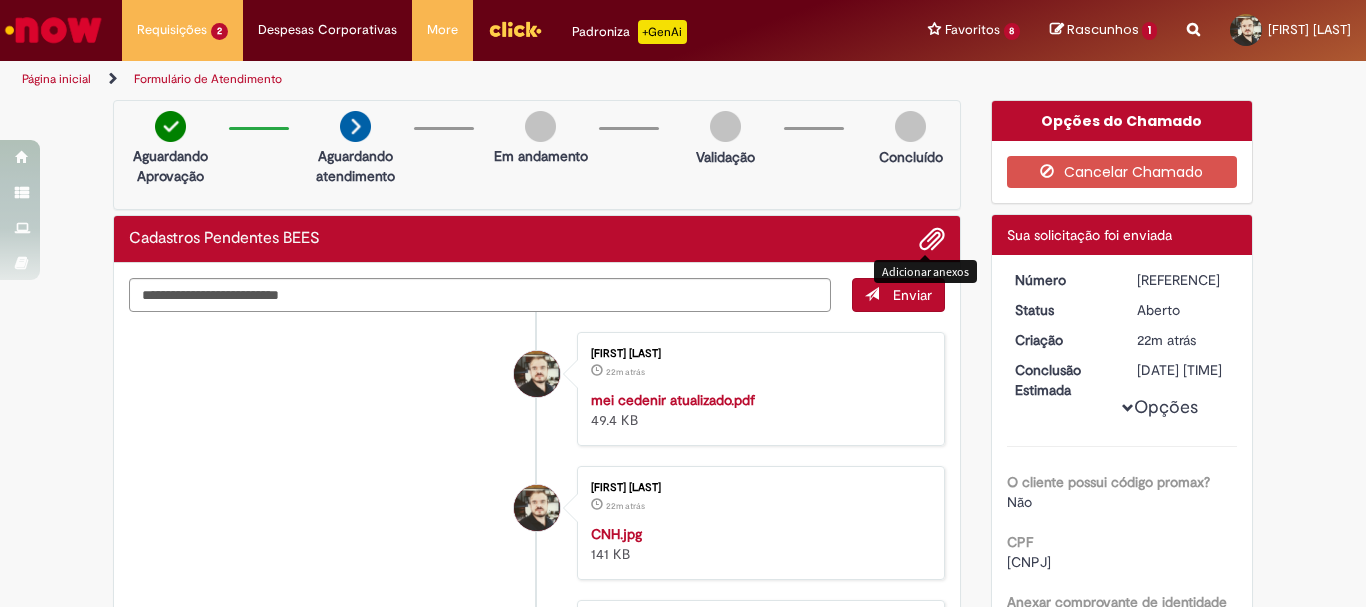 click at bounding box center (932, 240) 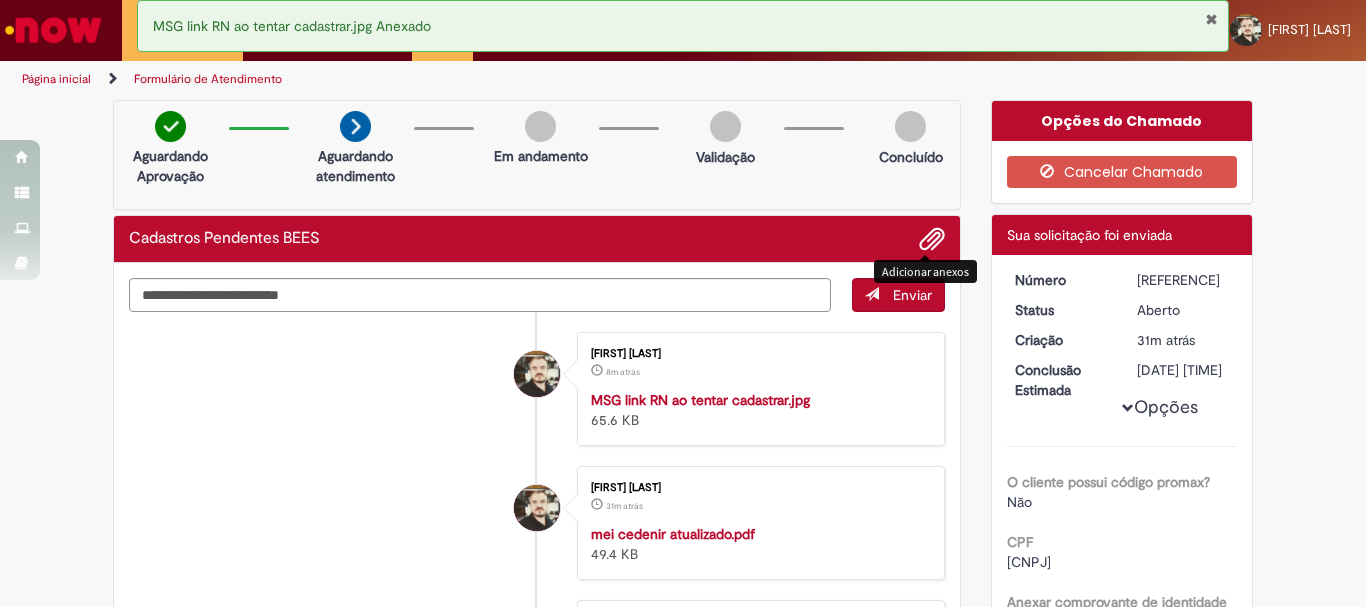 click at bounding box center [1211, 19] 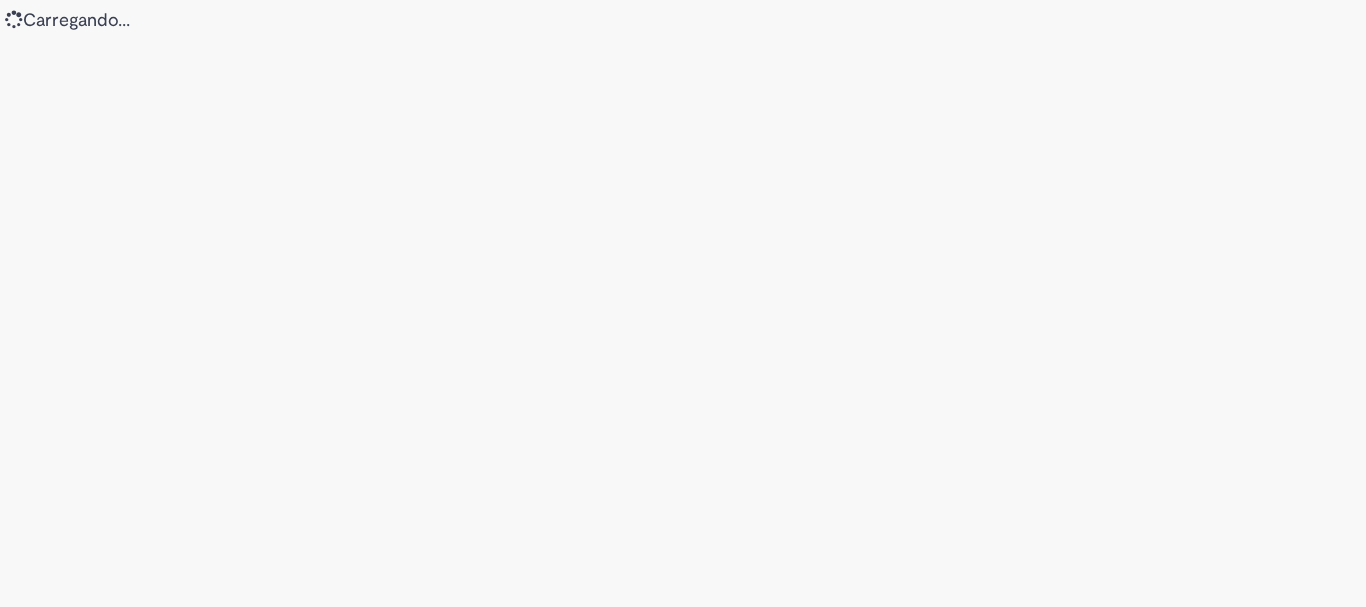 scroll, scrollTop: 0, scrollLeft: 0, axis: both 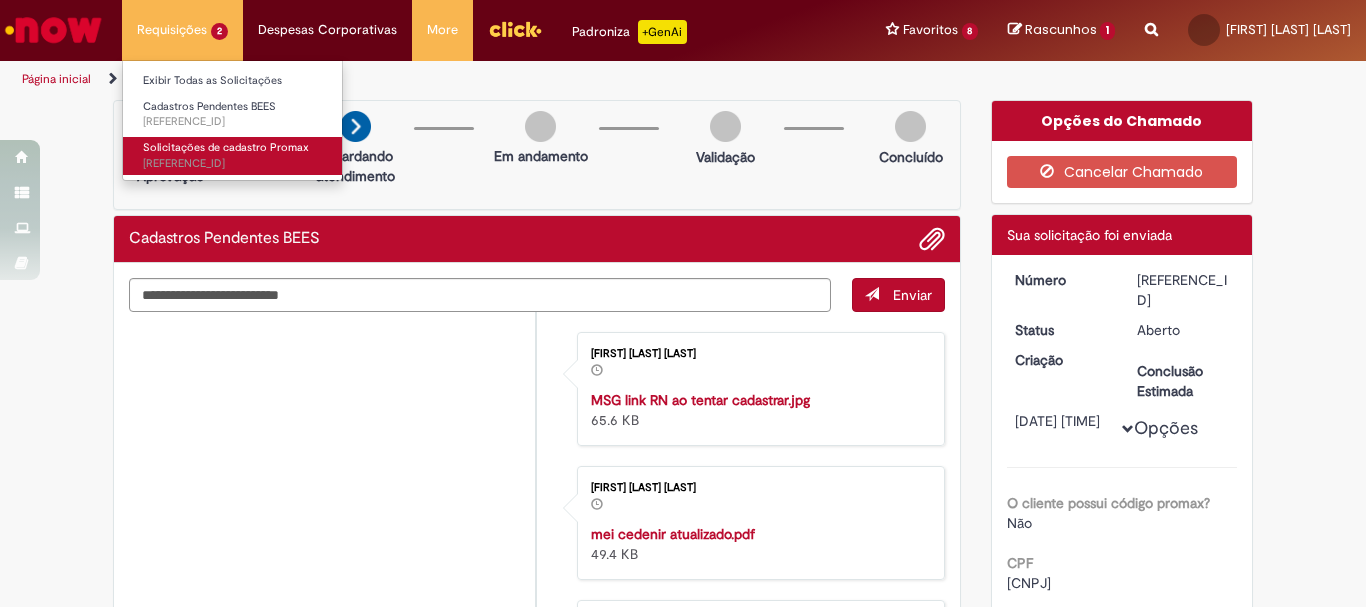 click on "[REFERENCE_ID]" at bounding box center (233, 164) 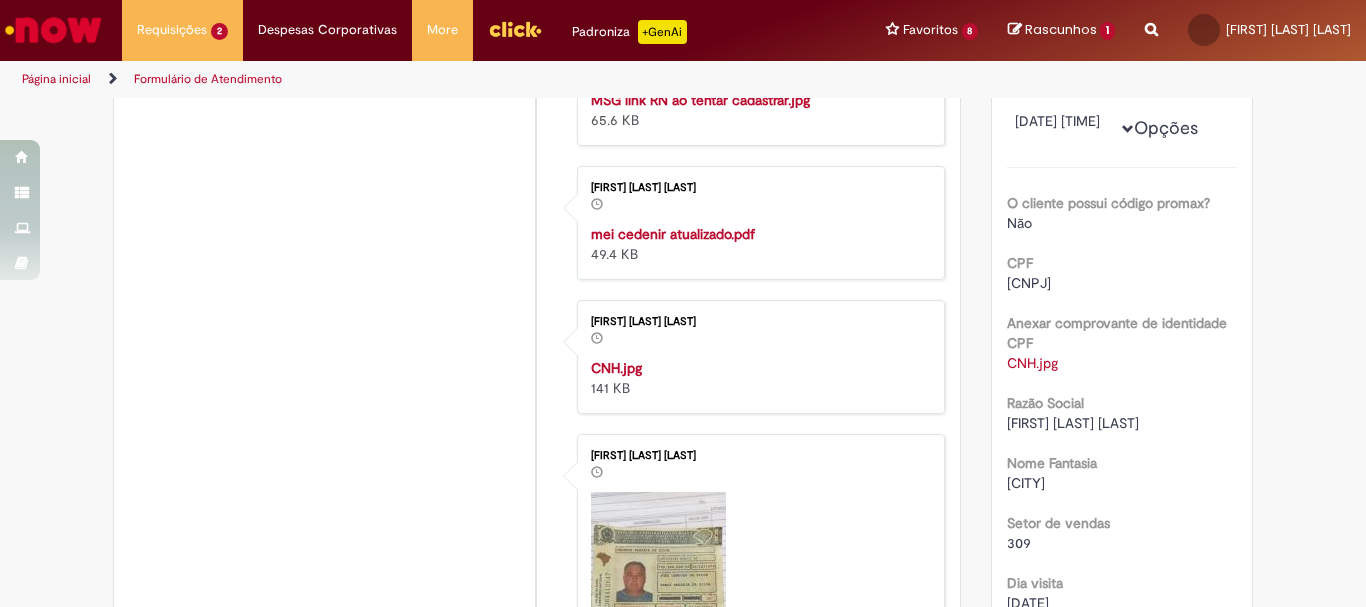 scroll, scrollTop: 0, scrollLeft: 0, axis: both 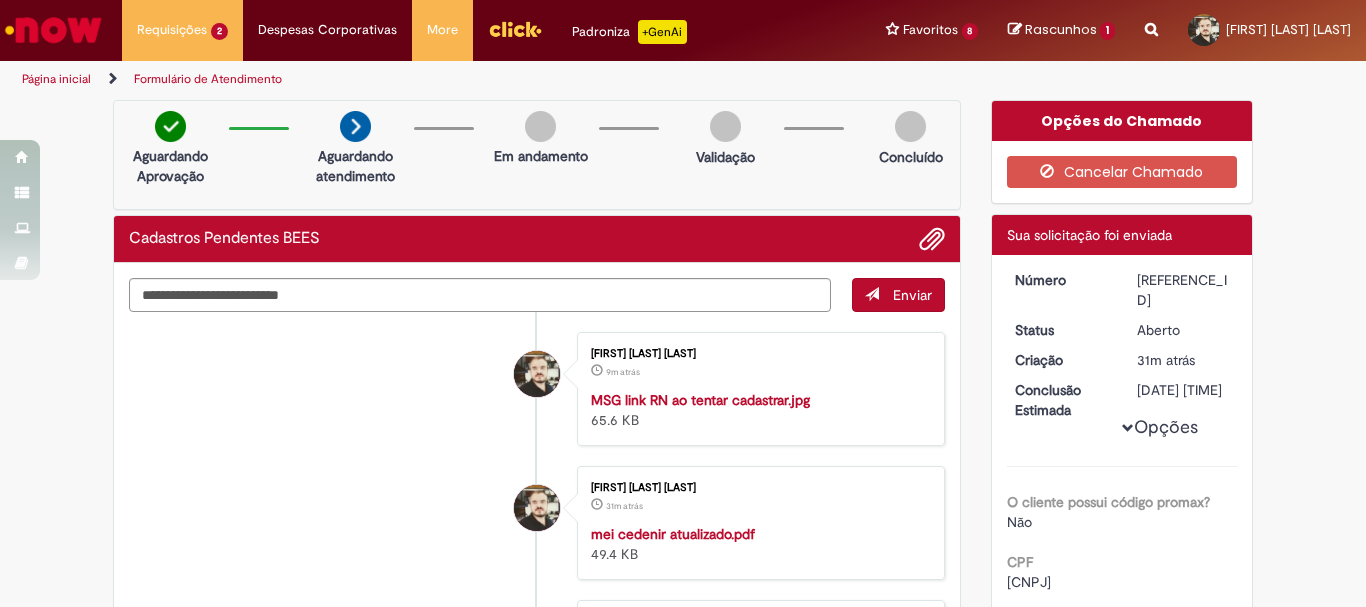 click on "Verificar Código de Barras
Aguardando Aprovação
Aguardando atendimento
Em andamento
Validação
Concluído
Cadastros Pendentes BEES
Enviar
Eduardo Vargas Da Silva
9m atrás 9 minutos atrás
MSG link RN ao tentar cadastrar.jpg  65.6 KB" at bounding box center (537, 715) 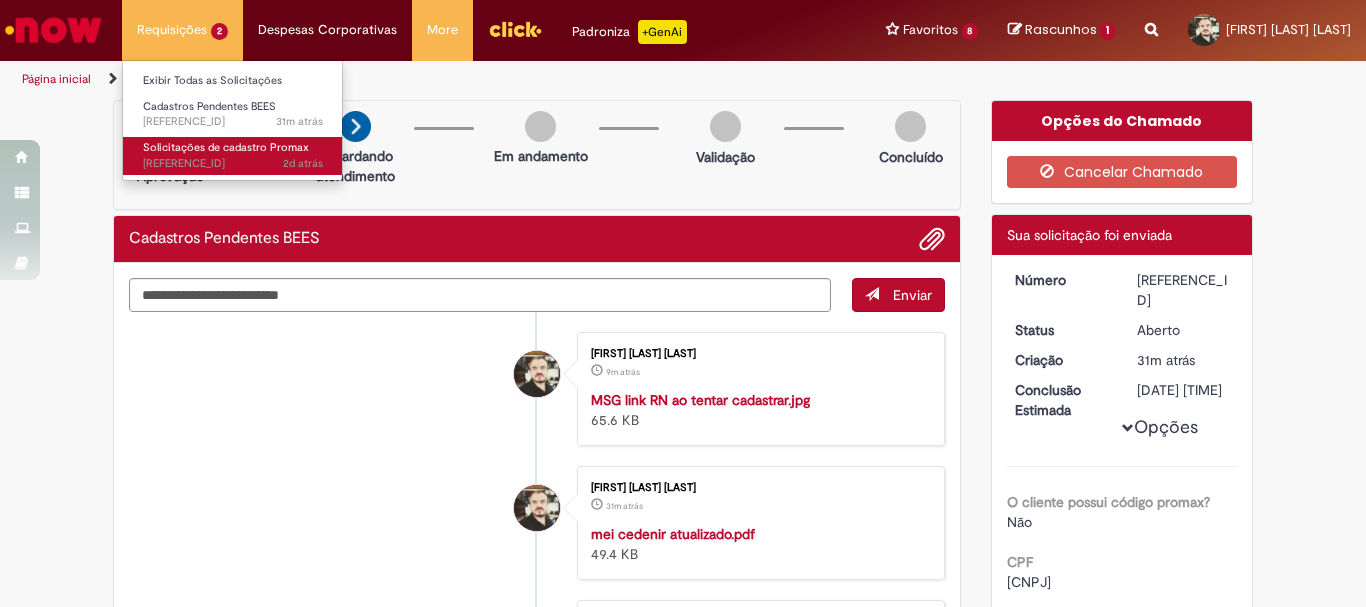 click on "Solicitações de cadastro Promax" at bounding box center (226, 147) 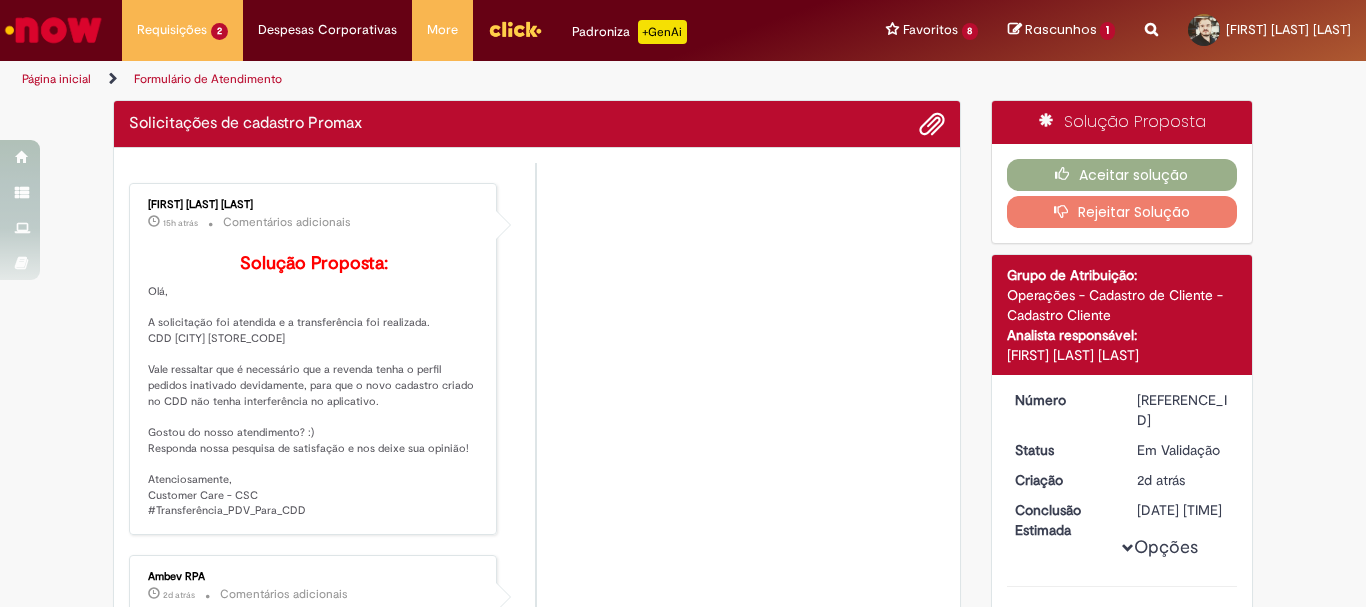 click on "Verificar Código de Barras
Solicitações de cadastro Promax
Enviar
Daniele Aparecida Queiroz
15h atrás 15 horas atrás     Comentários adicionais
Solução Proposta:
Olá,
A solicitação foi atendida e a transferência foi realizada.
CDD SAPUCAIA DO SUL PDV 1242
Vale ressaltar que é necessário que a revenda tenha o perfil pedidos inativado devidamente, para que o novo cadastro criado no CDD não tenha interferência no aplicativo.
Gostou do nosso atendimento? :)
Responda nossa pesquisa de satisfação e nos deixe sua opinião!
Atenciosamente,
Customer Care - CSC
#Transferência_PDV_Para_CDD" at bounding box center [683, 1237] 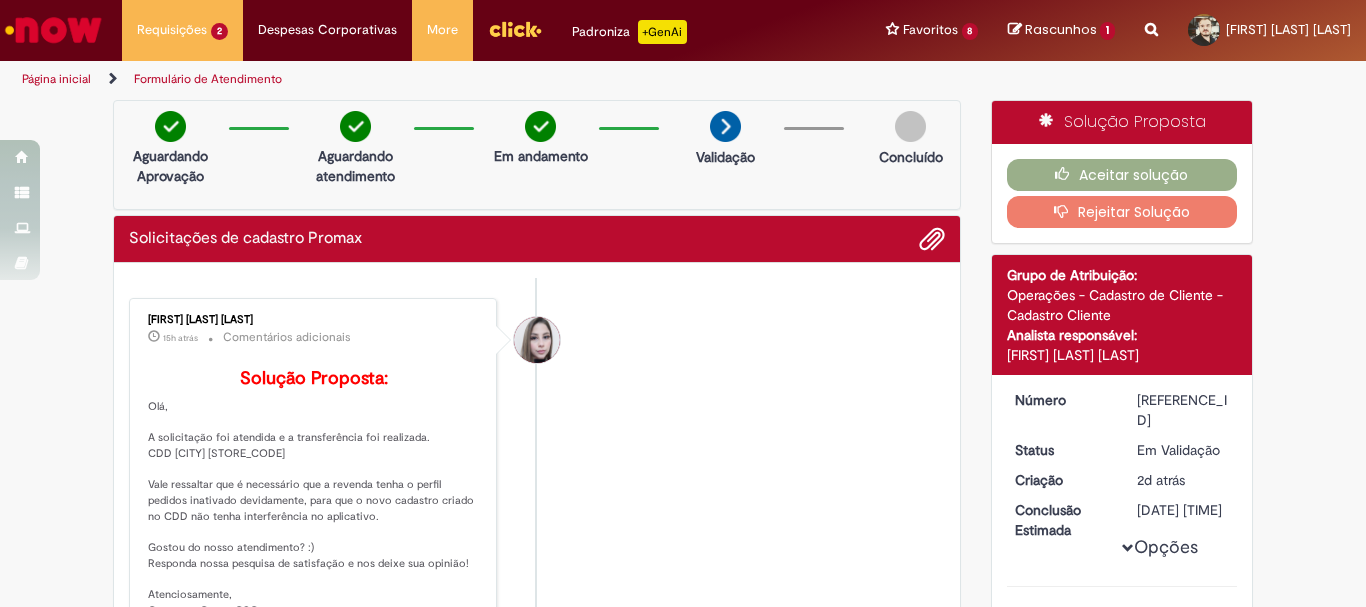 scroll, scrollTop: 200, scrollLeft: 0, axis: vertical 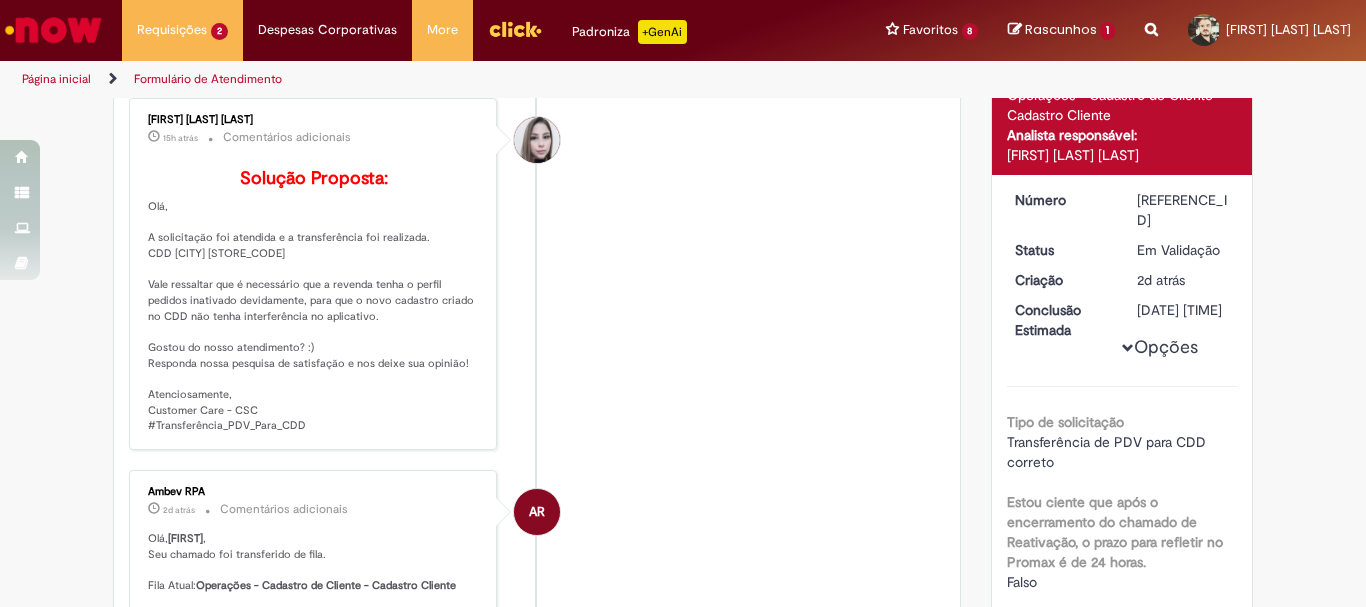 click on "Solução Proposta:
Olá,
A solicitação foi atendida e a transferência foi realizada.
CDD SAPUCAIA DO SUL PDV 1242
Vale ressaltar que é necessário que a revenda tenha o perfil pedidos inativado devidamente, para que o novo cadastro criado no CDD não tenha interferência no aplicativo.
Gostou do nosso atendimento? :)
Responda nossa pesquisa de satisfação e nos deixe sua opinião!
Atenciosamente,
Customer Care - CSC
#Transferência_PDV_Para_CDD" at bounding box center (314, 301) 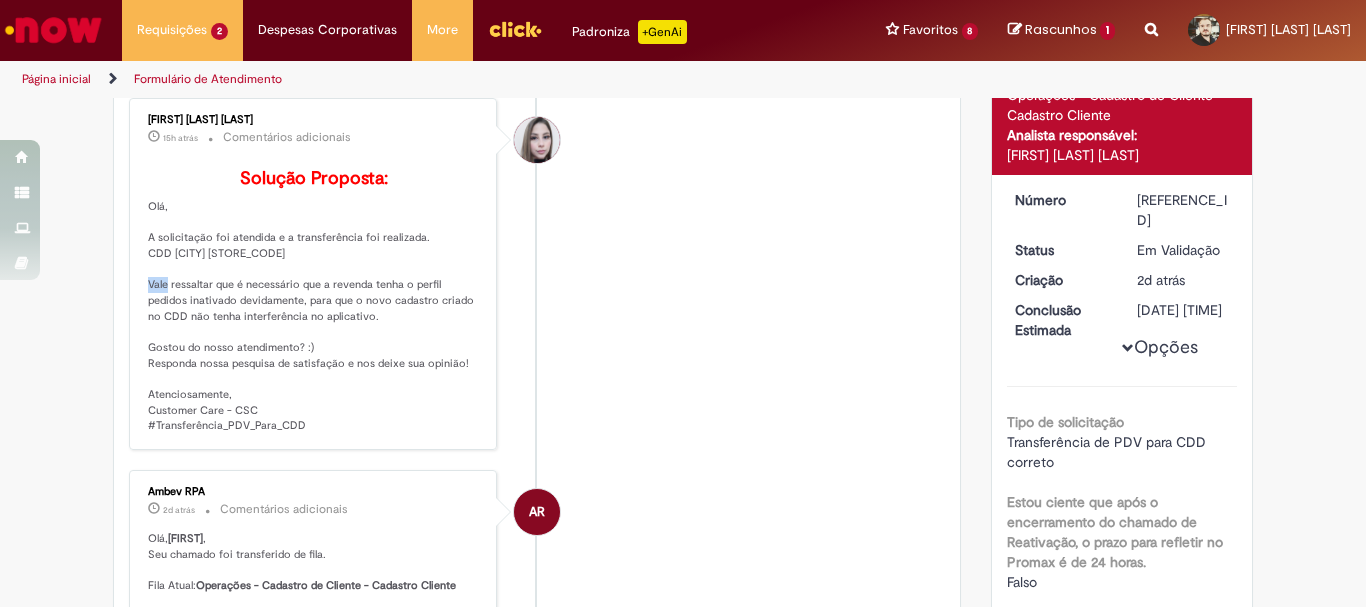 click on "Solução Proposta:
Olá,
A solicitação foi atendida e a transferência foi realizada.
CDD SAPUCAIA DO SUL PDV 1242
Vale ressaltar que é necessário que a revenda tenha o perfil pedidos inativado devidamente, para que o novo cadastro criado no CDD não tenha interferência no aplicativo.
Gostou do nosso atendimento? :)
Responda nossa pesquisa de satisfação e nos deixe sua opinião!
Atenciosamente,
Customer Care - CSC
#Transferência_PDV_Para_CDD" at bounding box center [314, 301] 